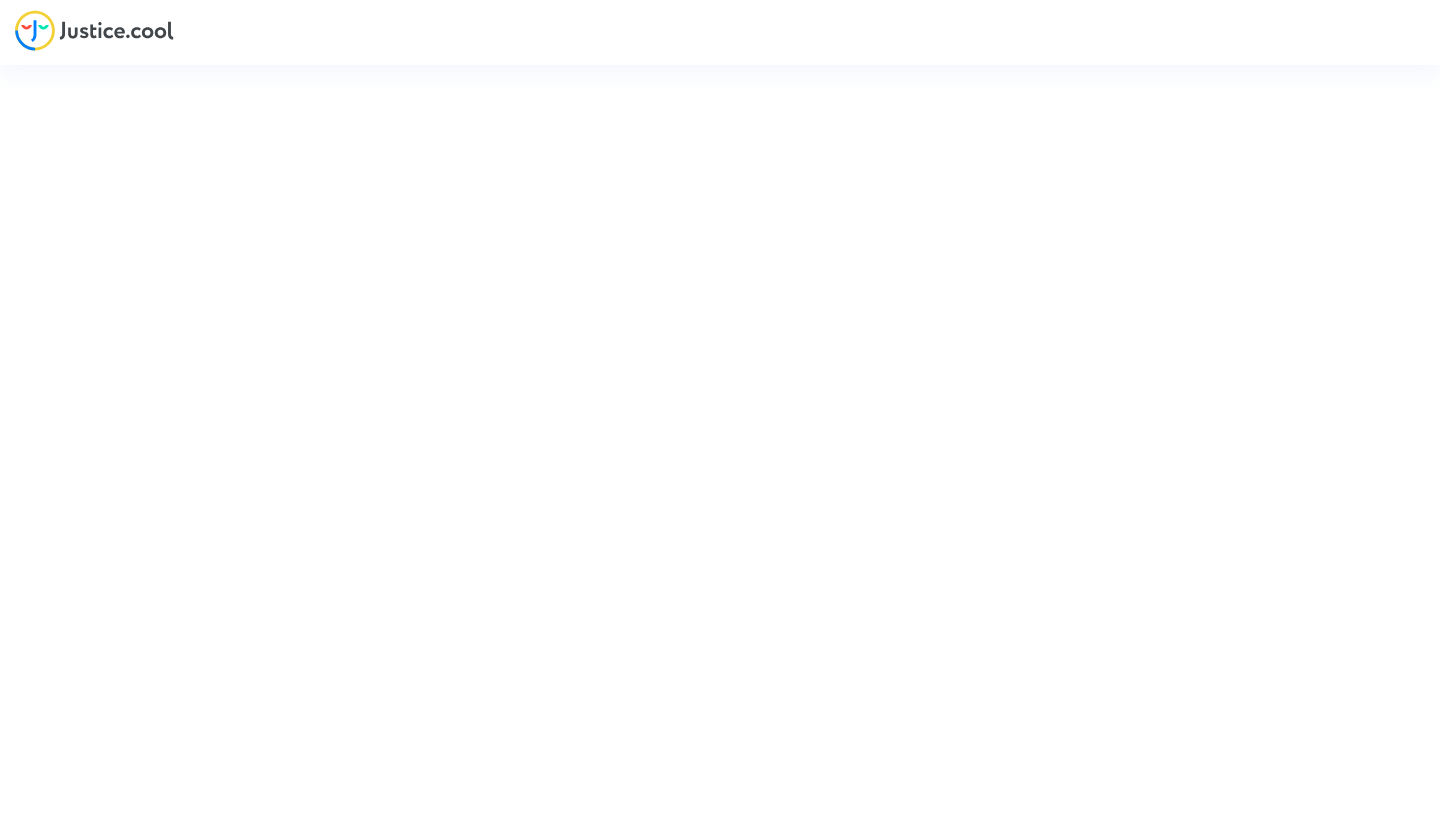 scroll, scrollTop: 0, scrollLeft: 0, axis: both 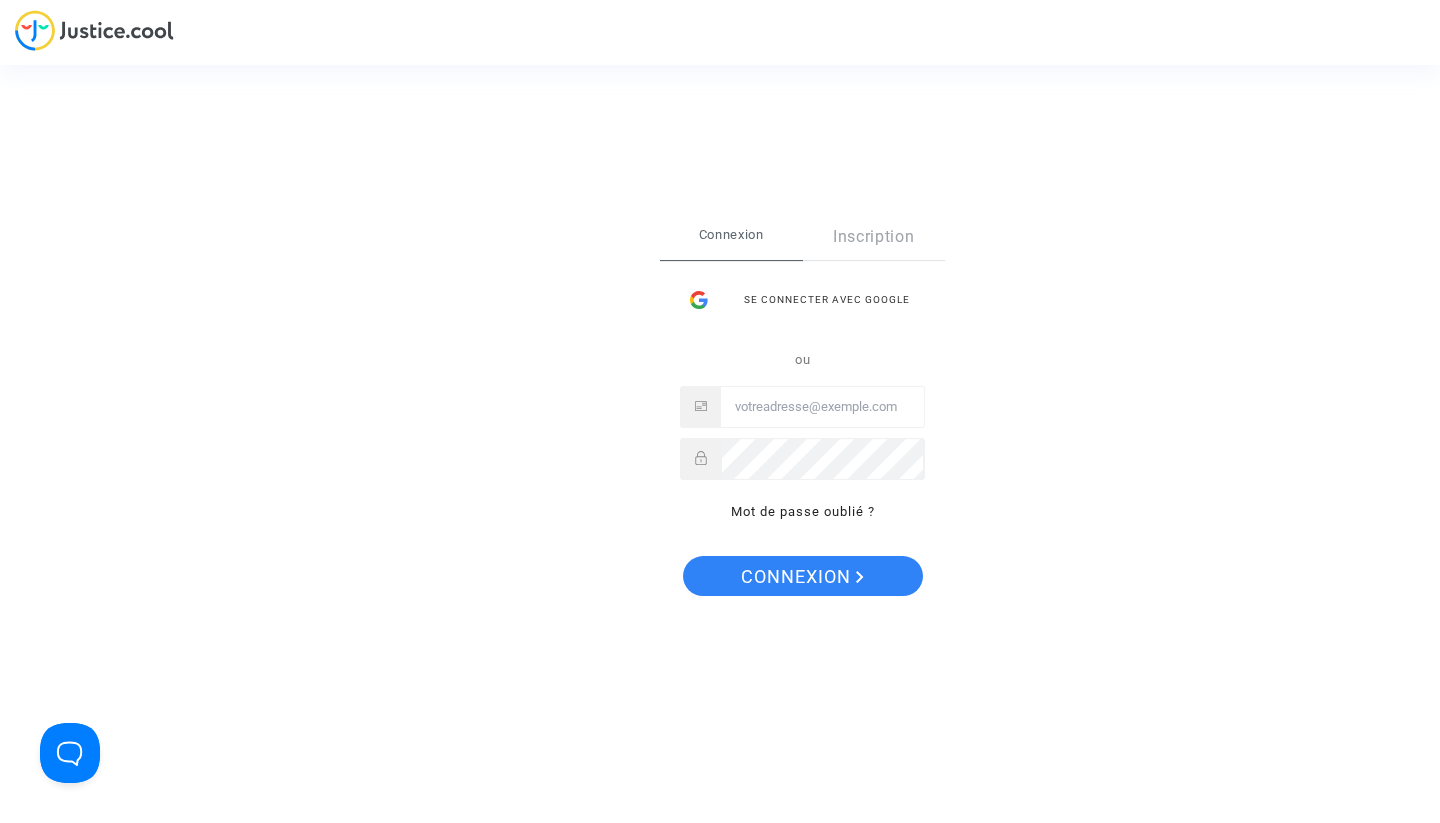click at bounding box center (822, 407) 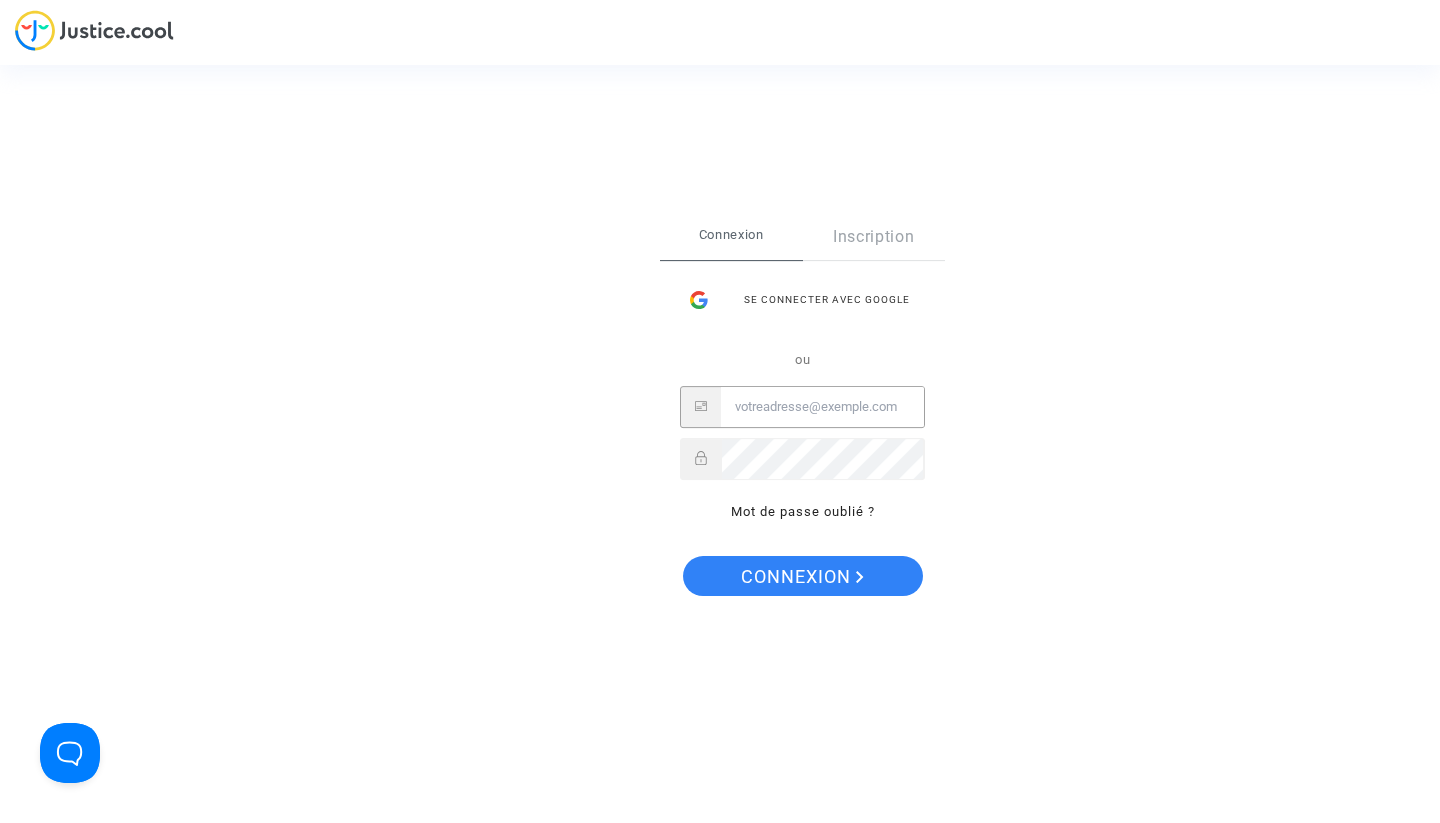 paste on "maurinof@protonmail.com" 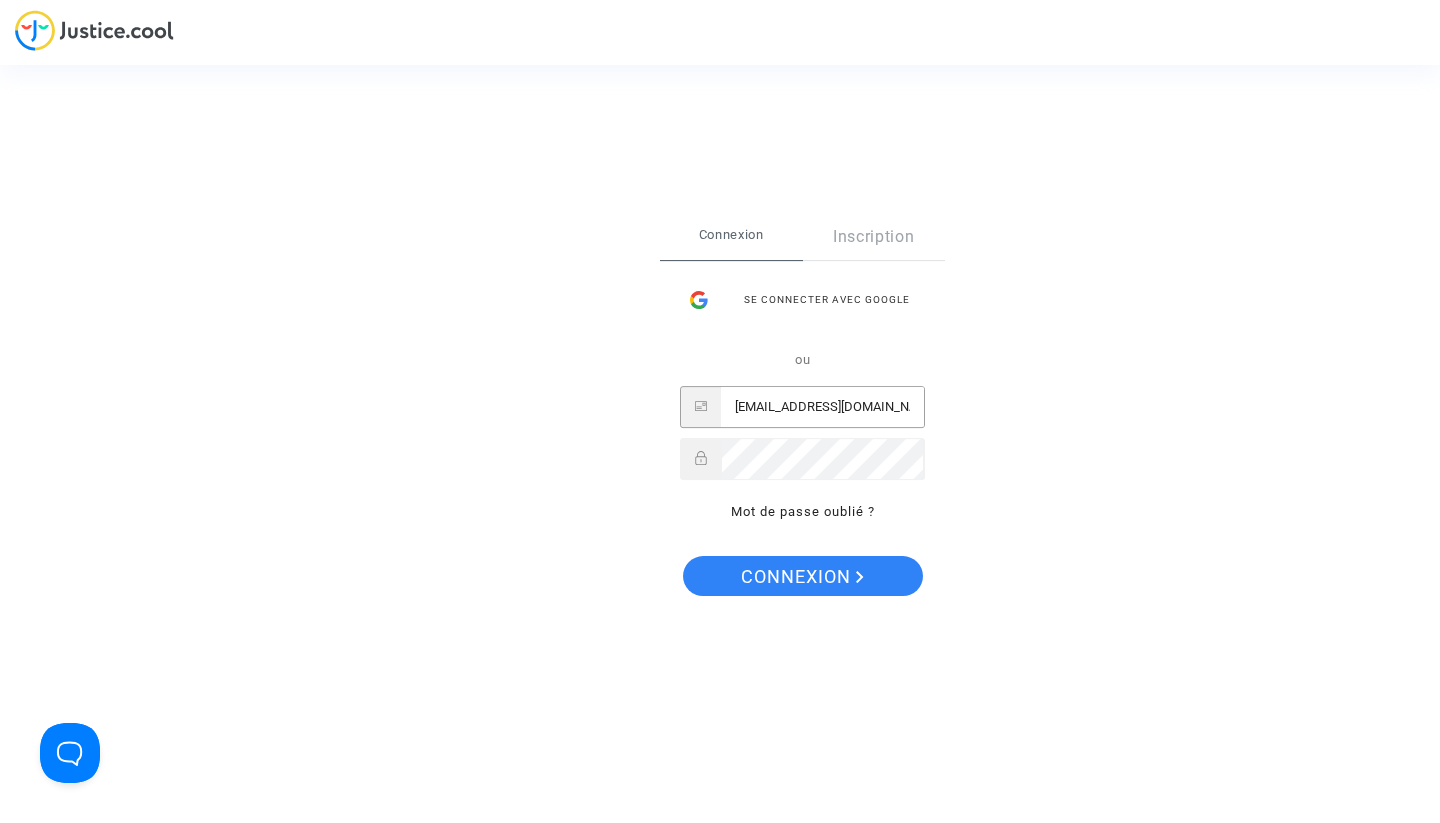 type on "maurinof@protonmail.com" 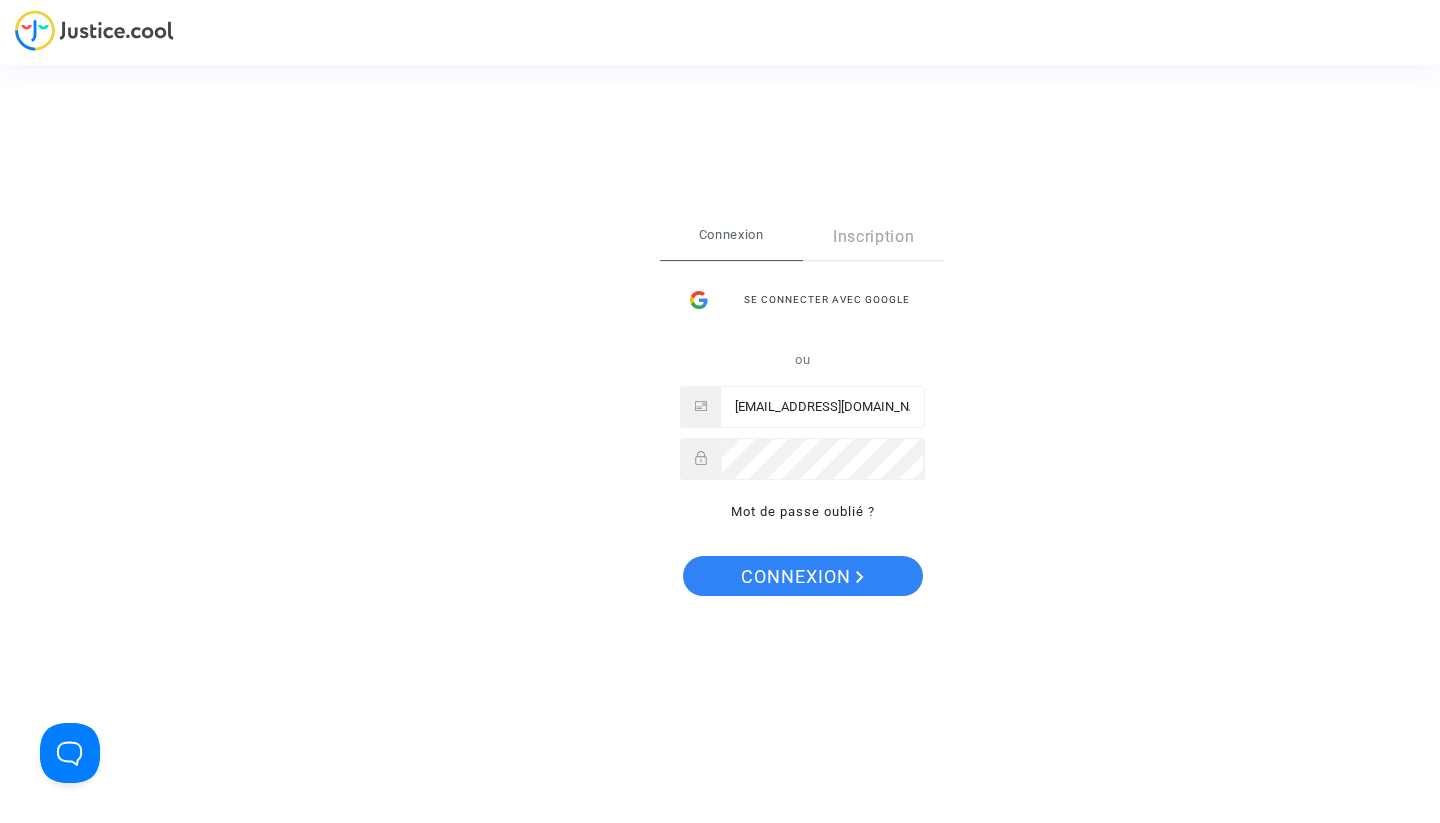 click on "Connexion" at bounding box center (802, 577) 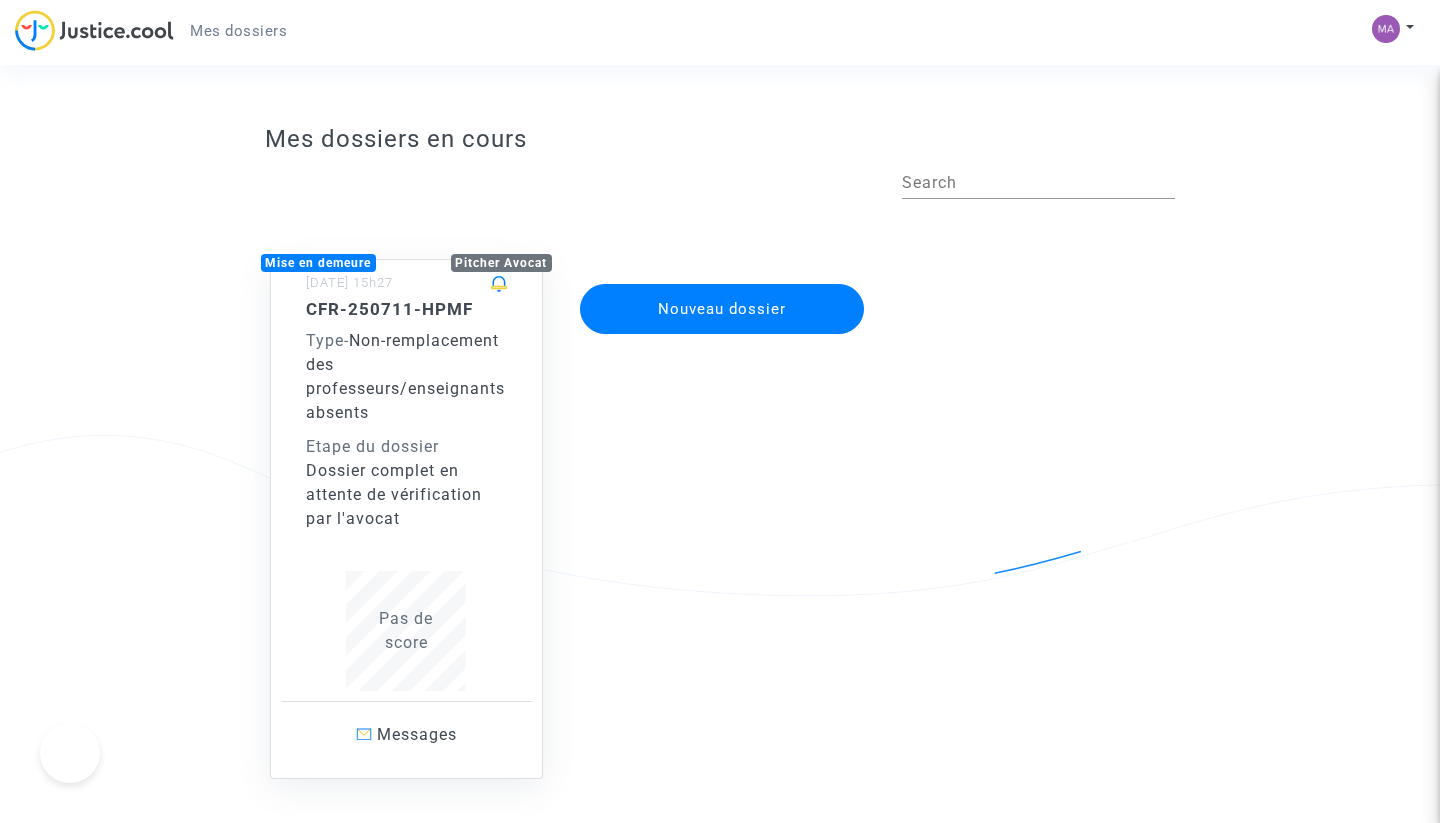 scroll, scrollTop: 0, scrollLeft: 0, axis: both 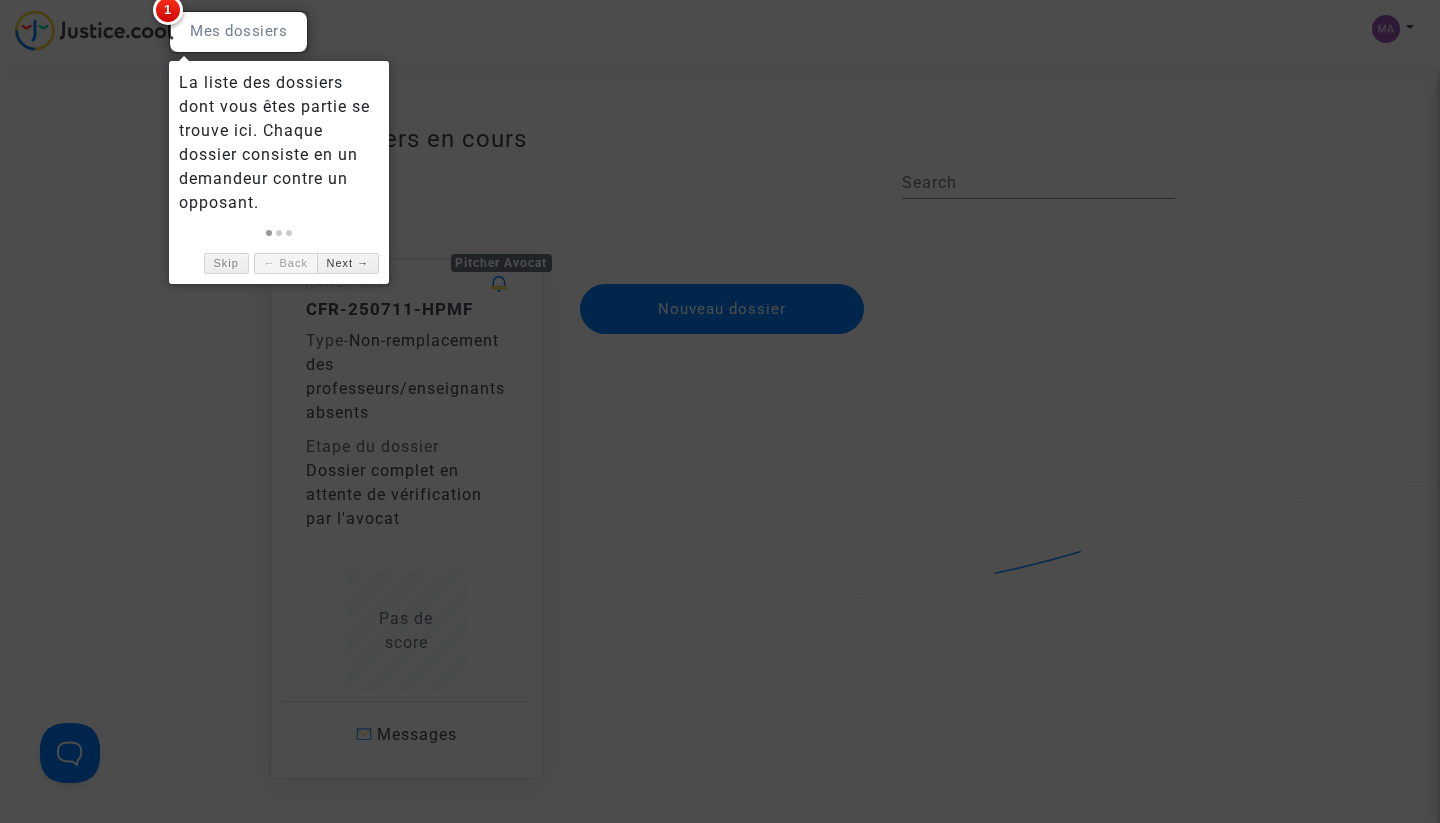 click at bounding box center (720, 411) 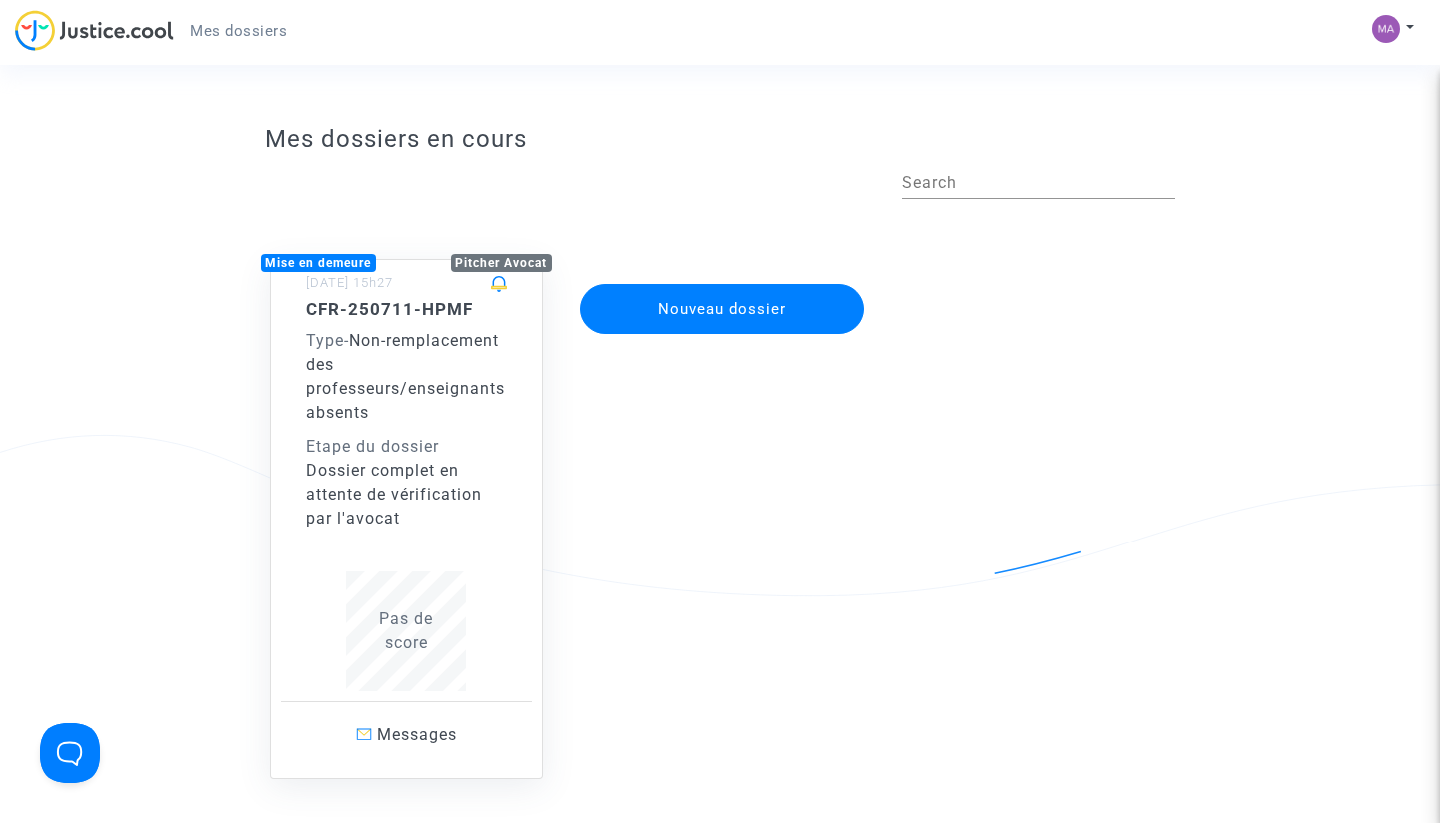 click on "Non-remplacement des professeurs/enseignants absents" 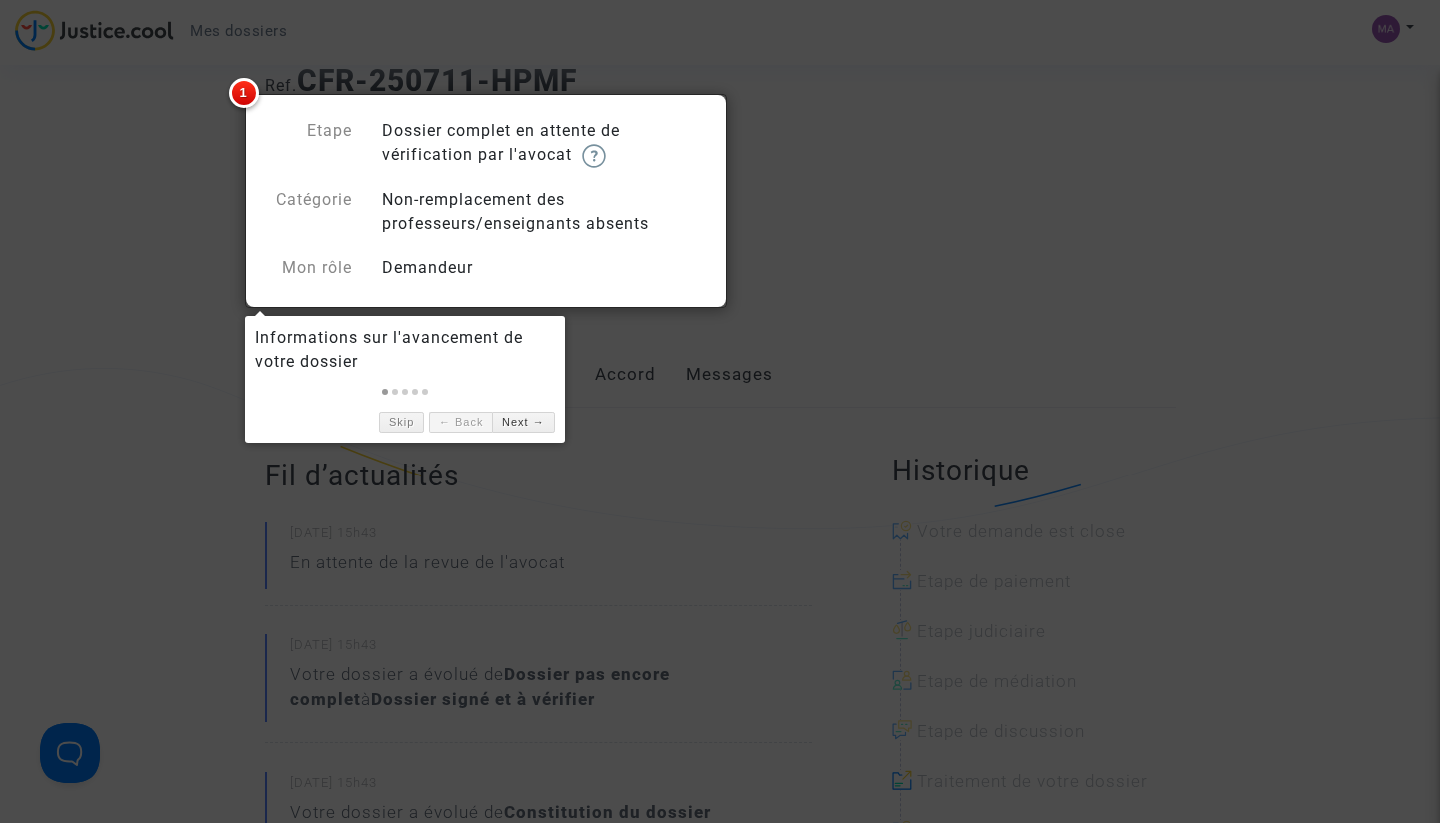 scroll, scrollTop: 66, scrollLeft: 0, axis: vertical 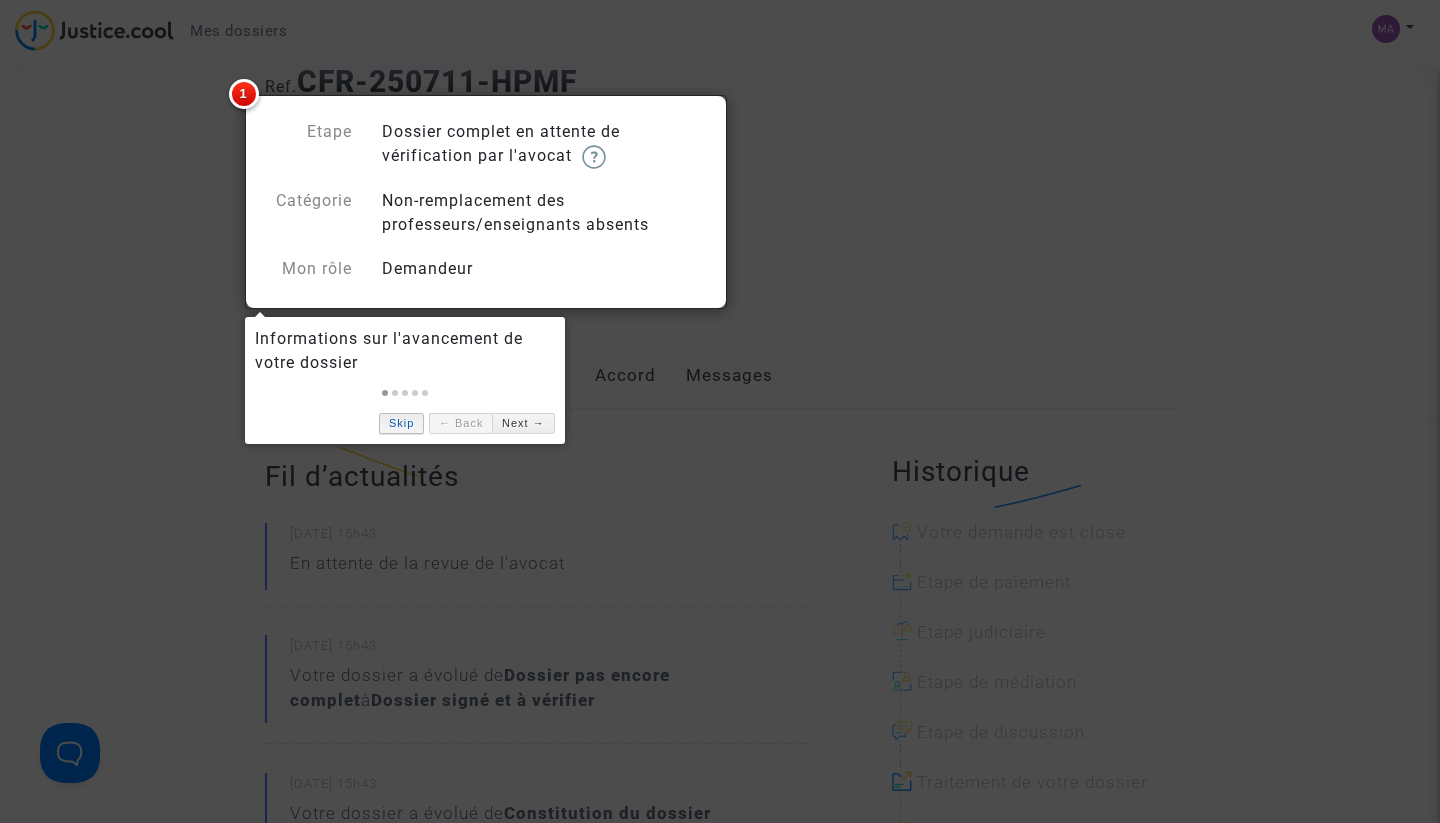 click on "Skip" at bounding box center [401, 423] 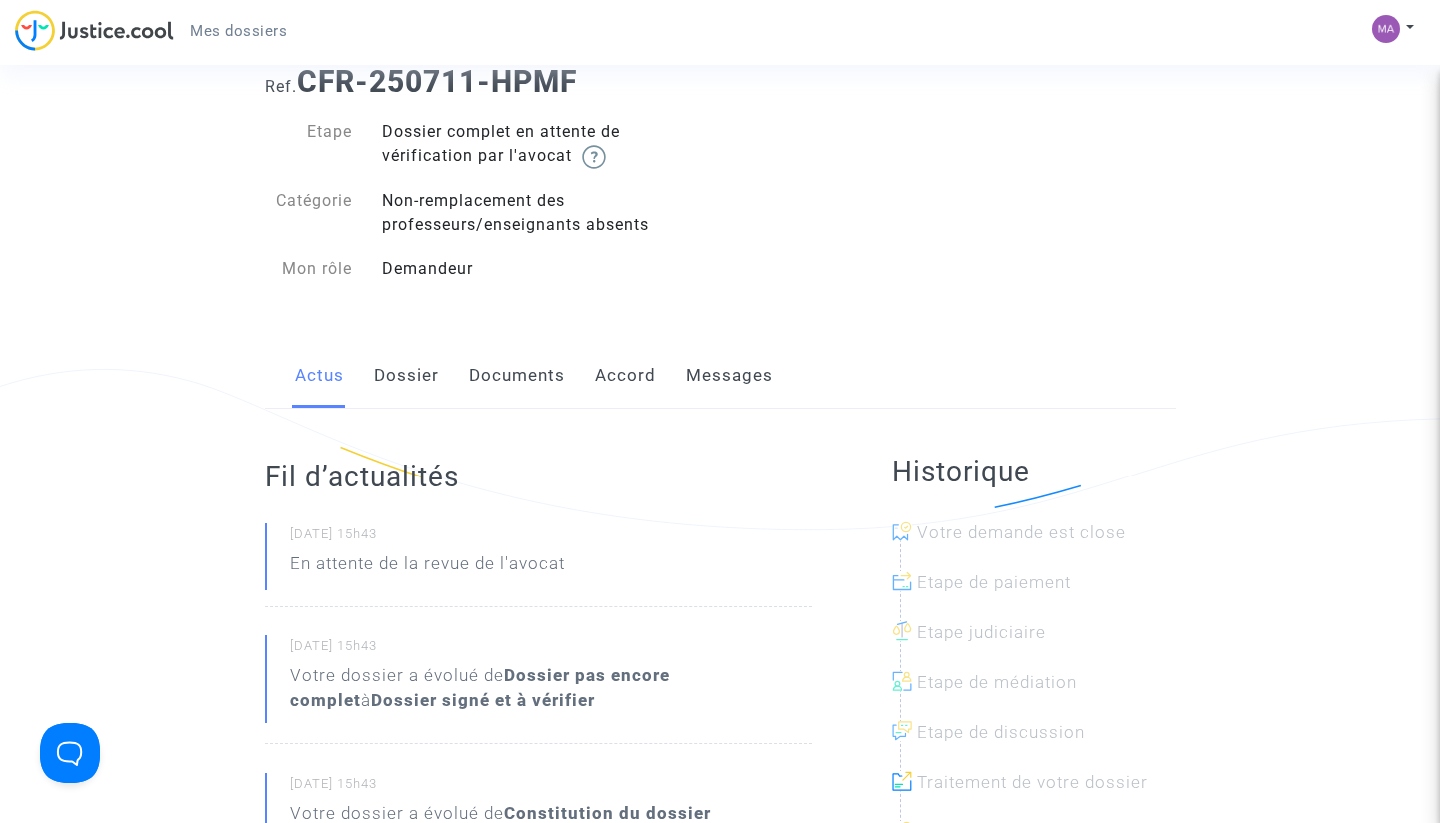click on "Documents" 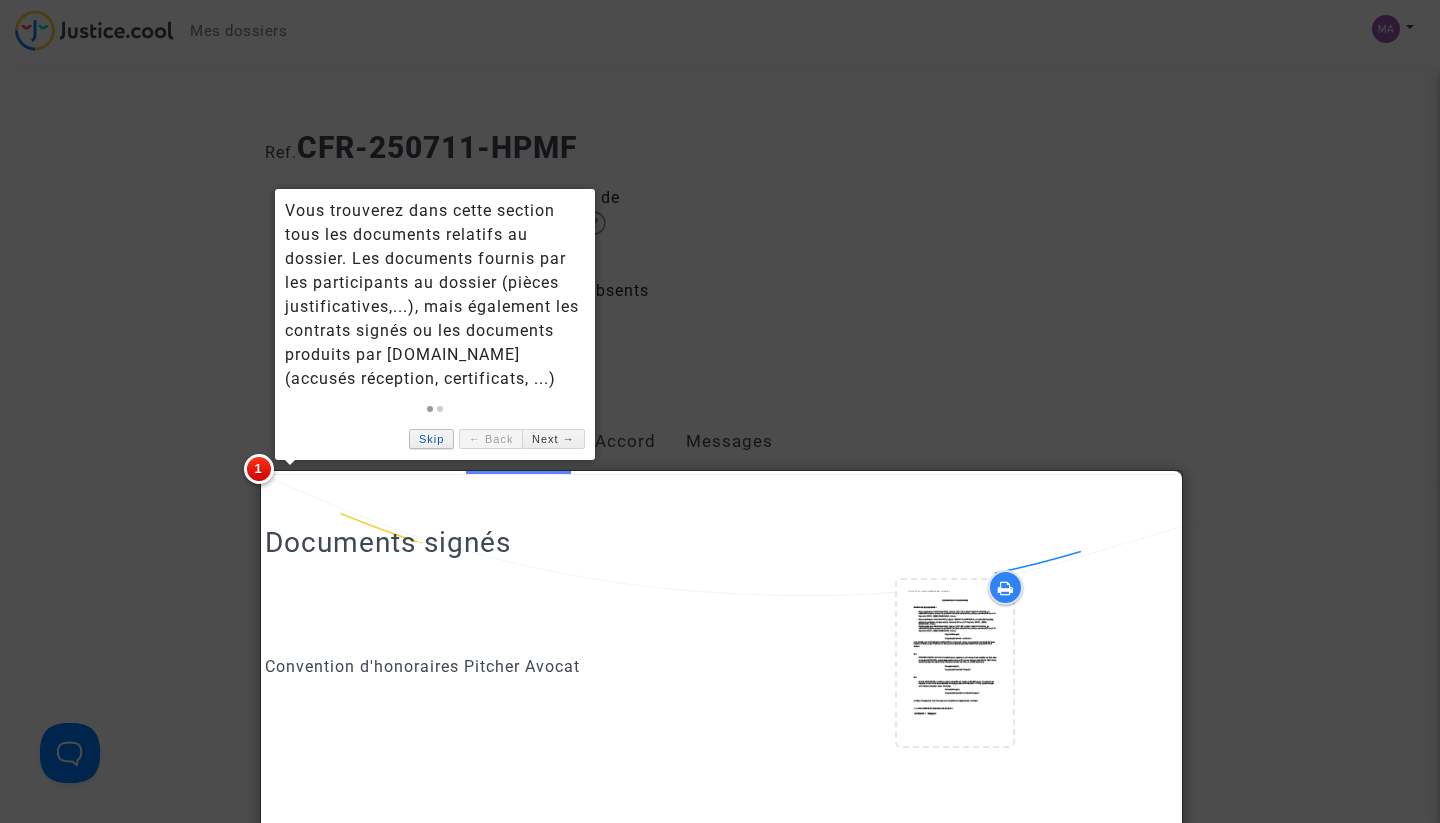 scroll, scrollTop: 0, scrollLeft: 0, axis: both 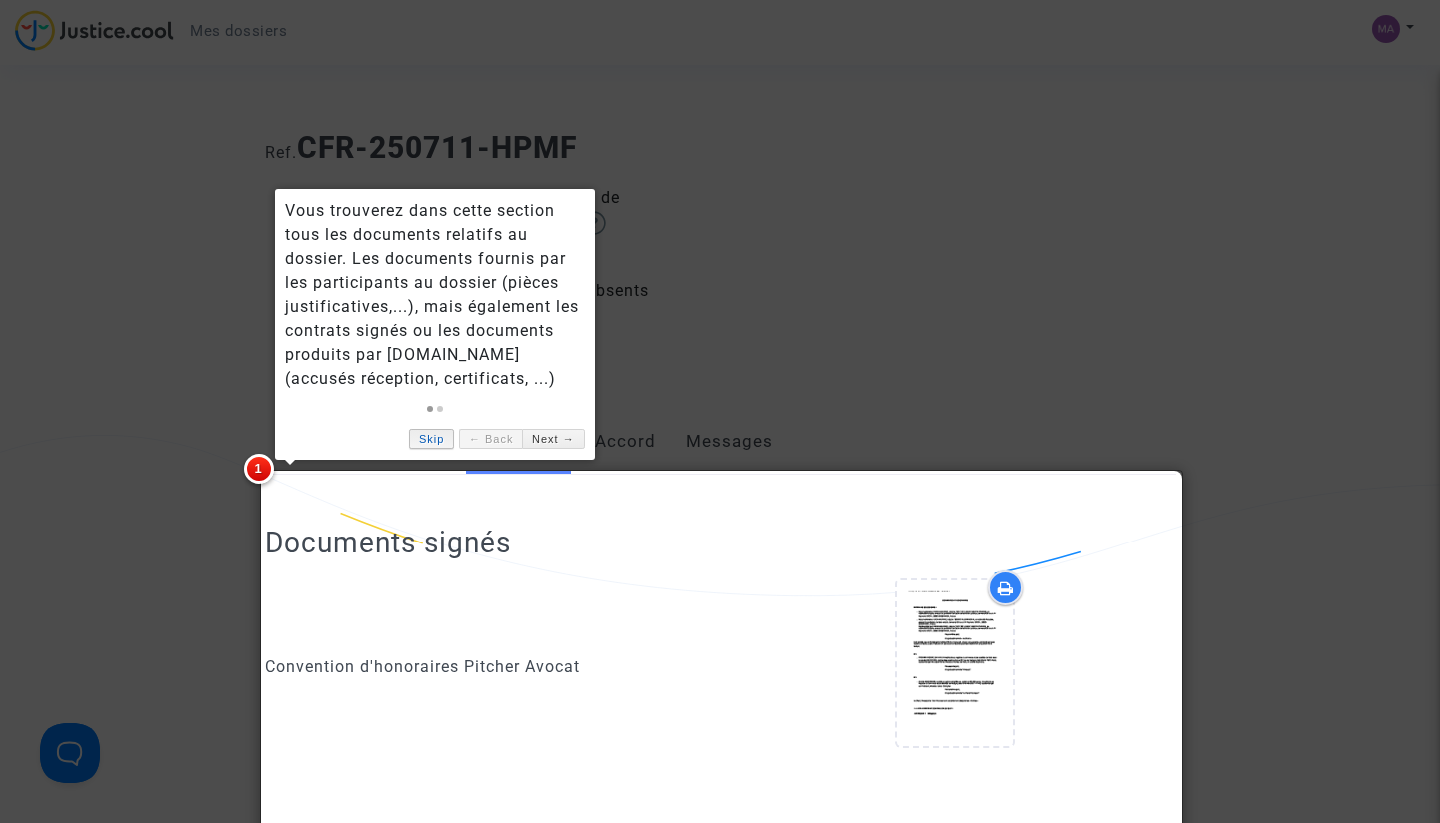 click on "Skip" at bounding box center (431, 439) 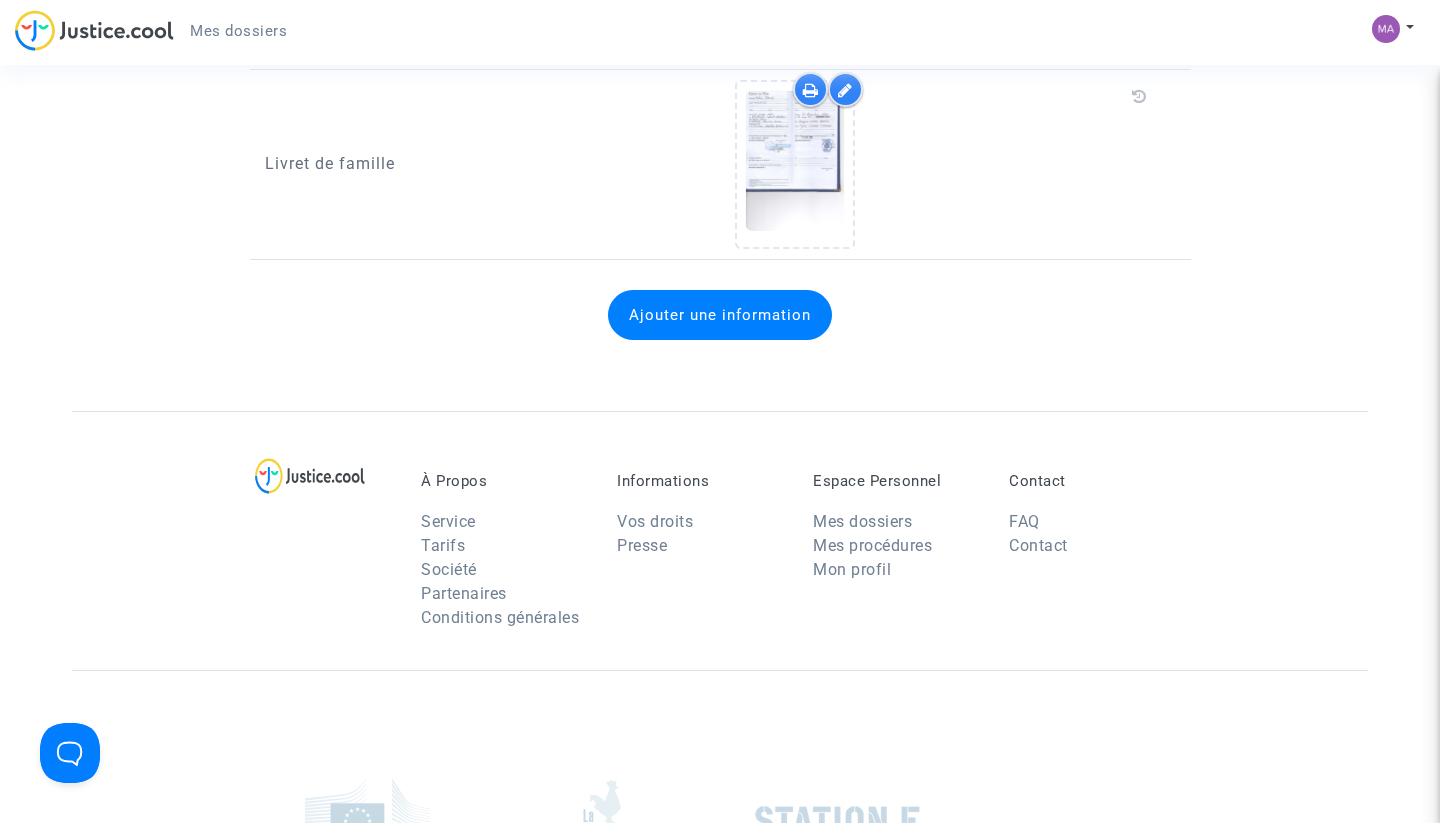 scroll, scrollTop: 2285, scrollLeft: 0, axis: vertical 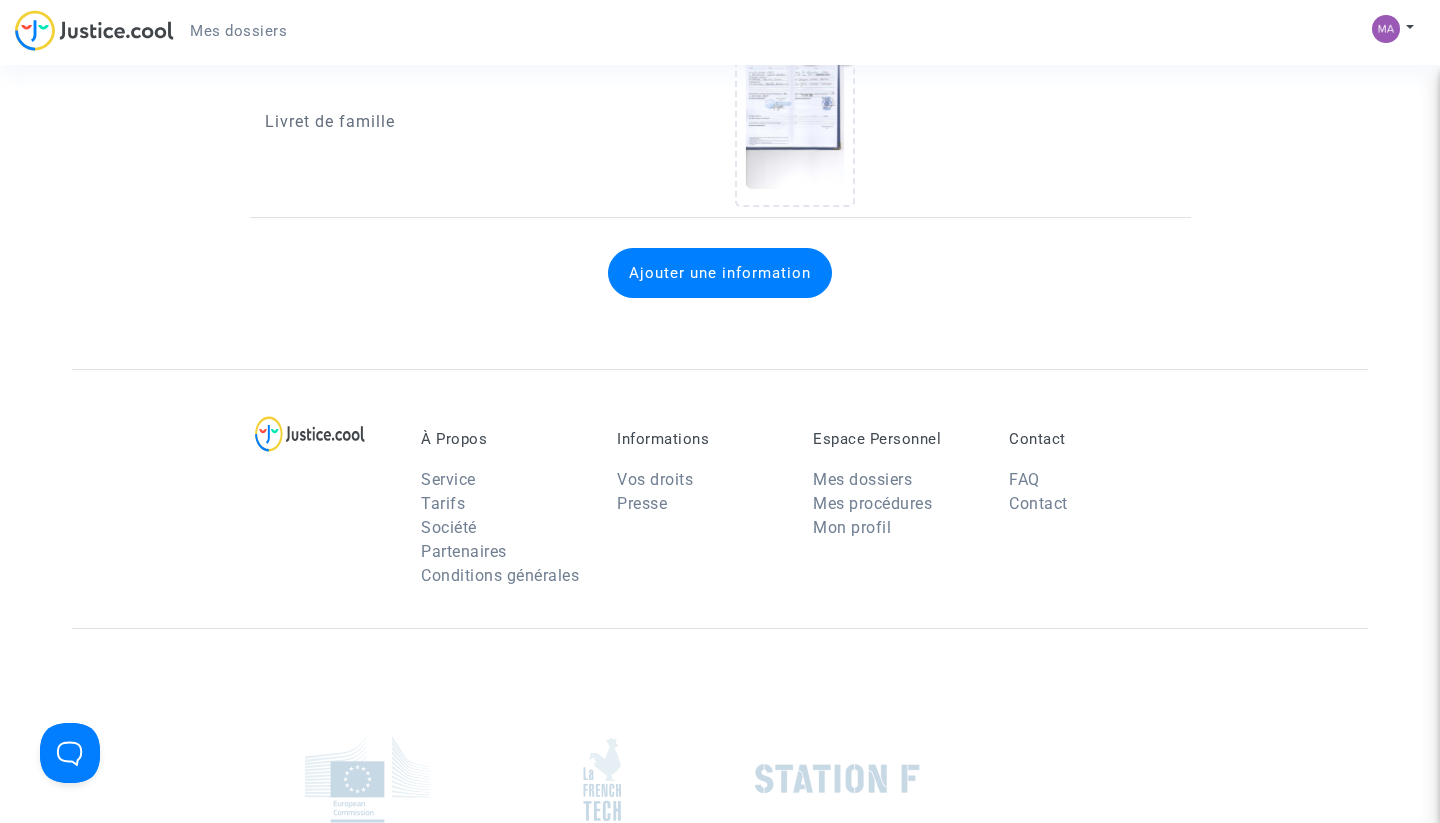 click on "Ajouter une information" 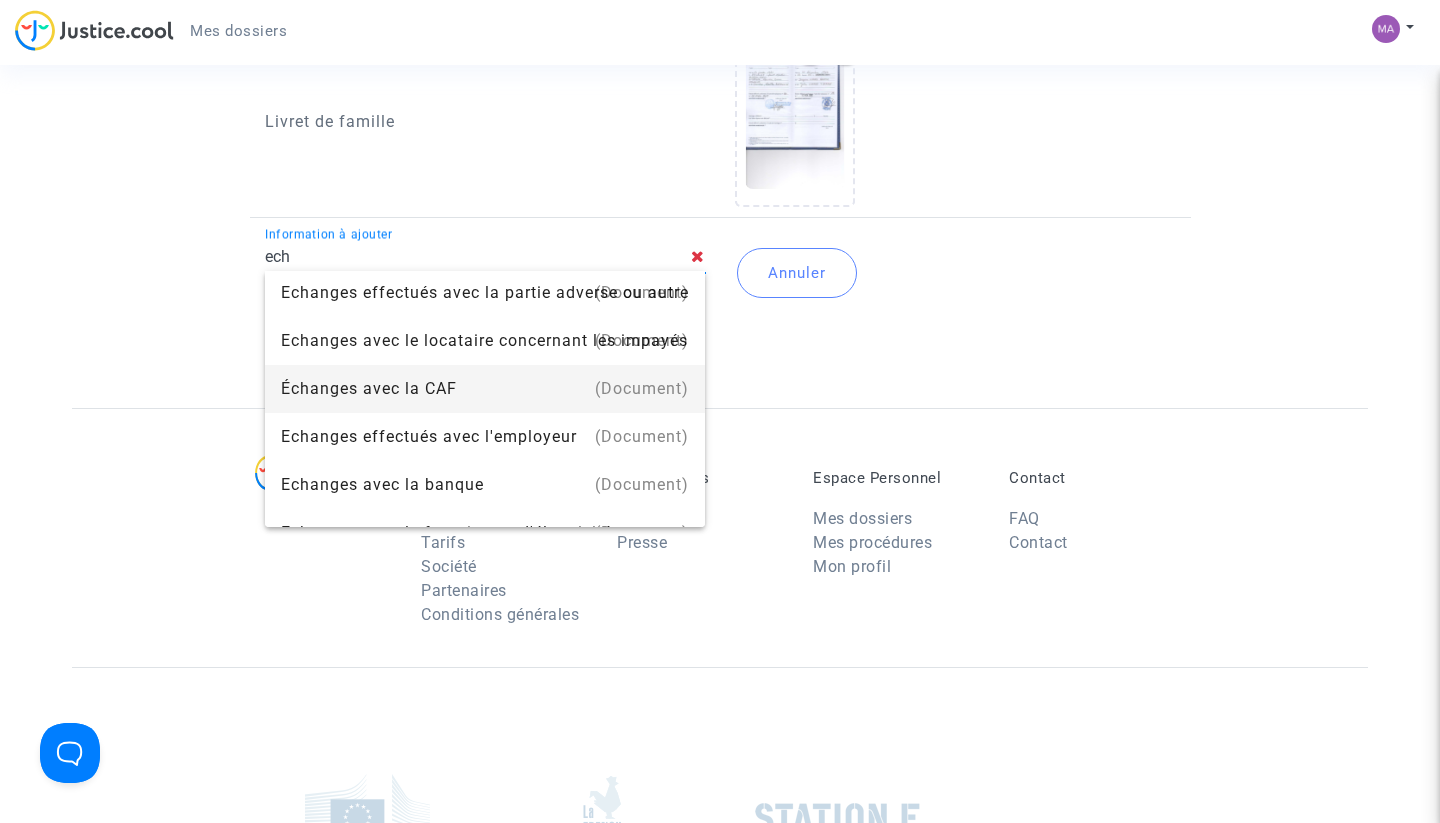 scroll, scrollTop: 67, scrollLeft: 0, axis: vertical 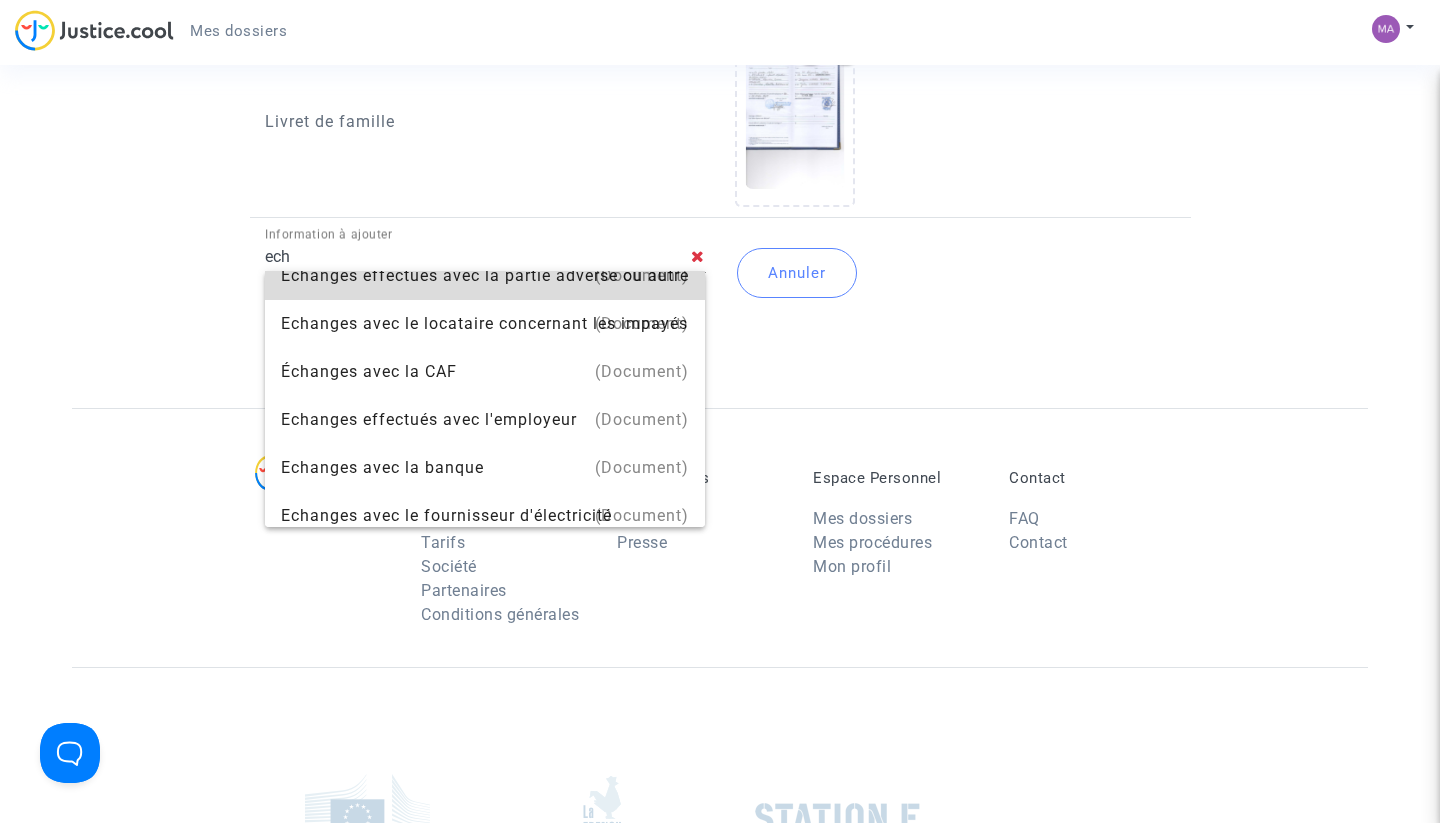 click on "Echanges effectués avec la partie adverse ou autres démarches" at bounding box center (485, 276) 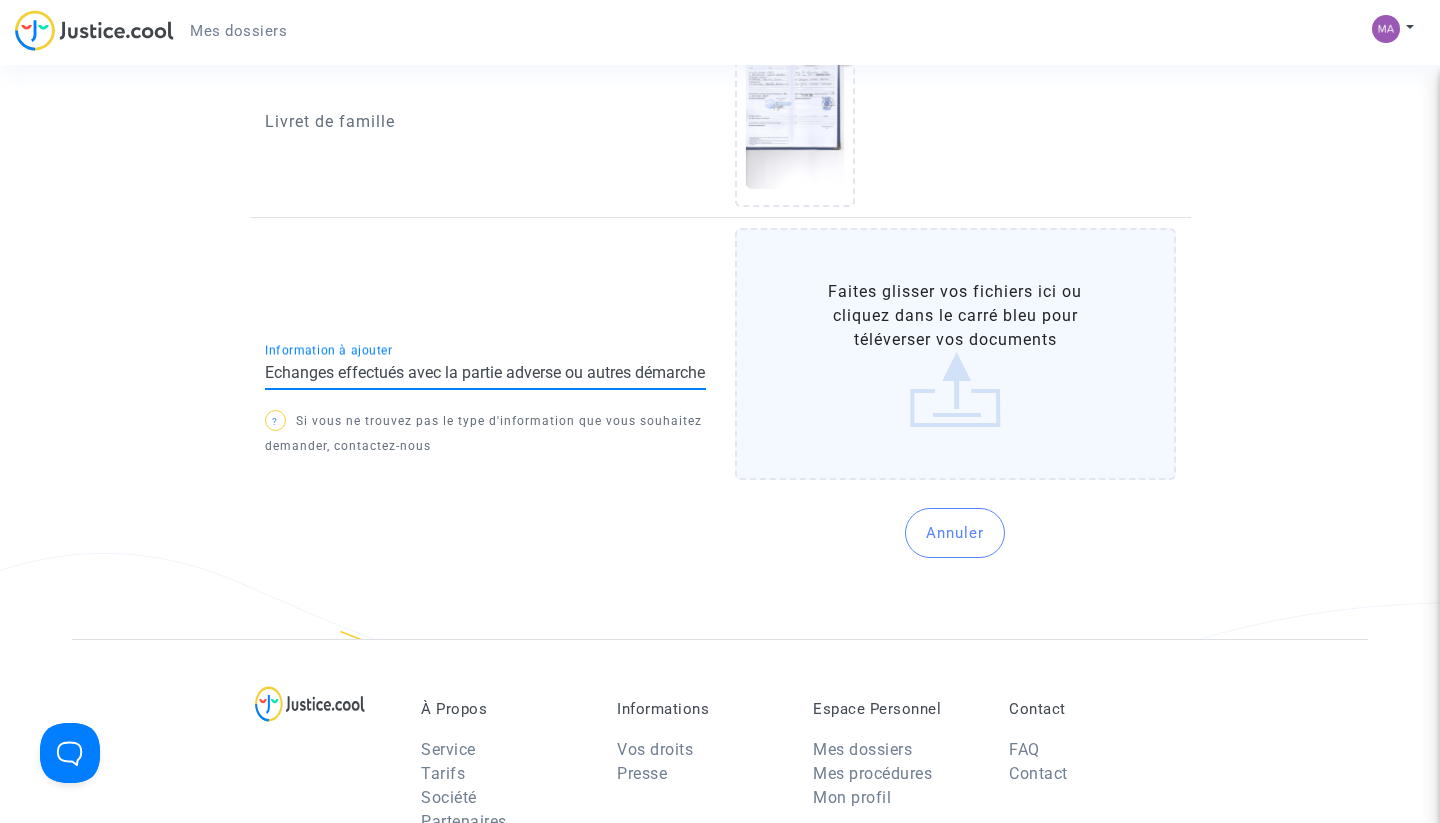 drag, startPoint x: 632, startPoint y: 371, endPoint x: 743, endPoint y: 372, distance: 111.0045 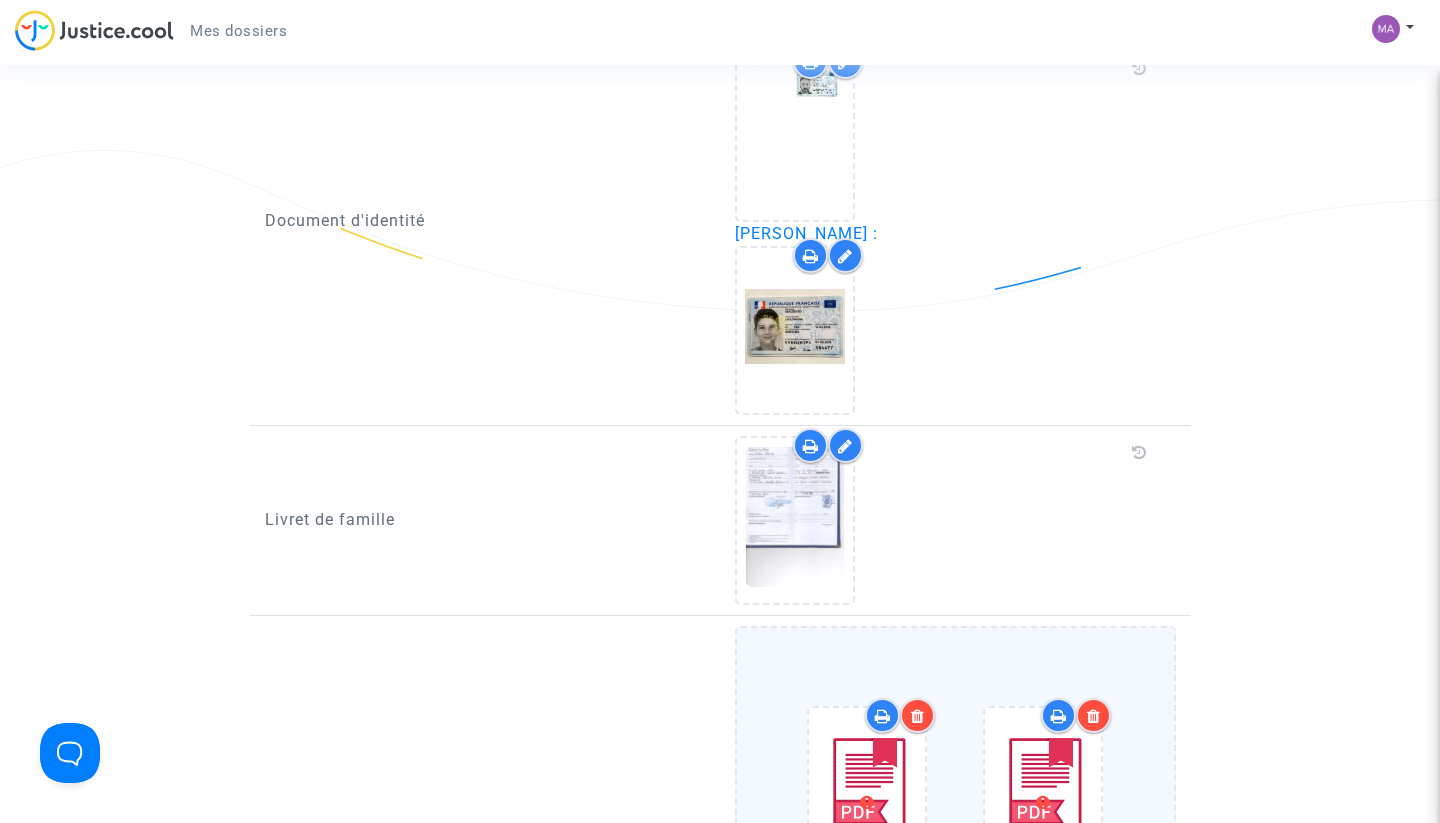 scroll, scrollTop: 1886, scrollLeft: 0, axis: vertical 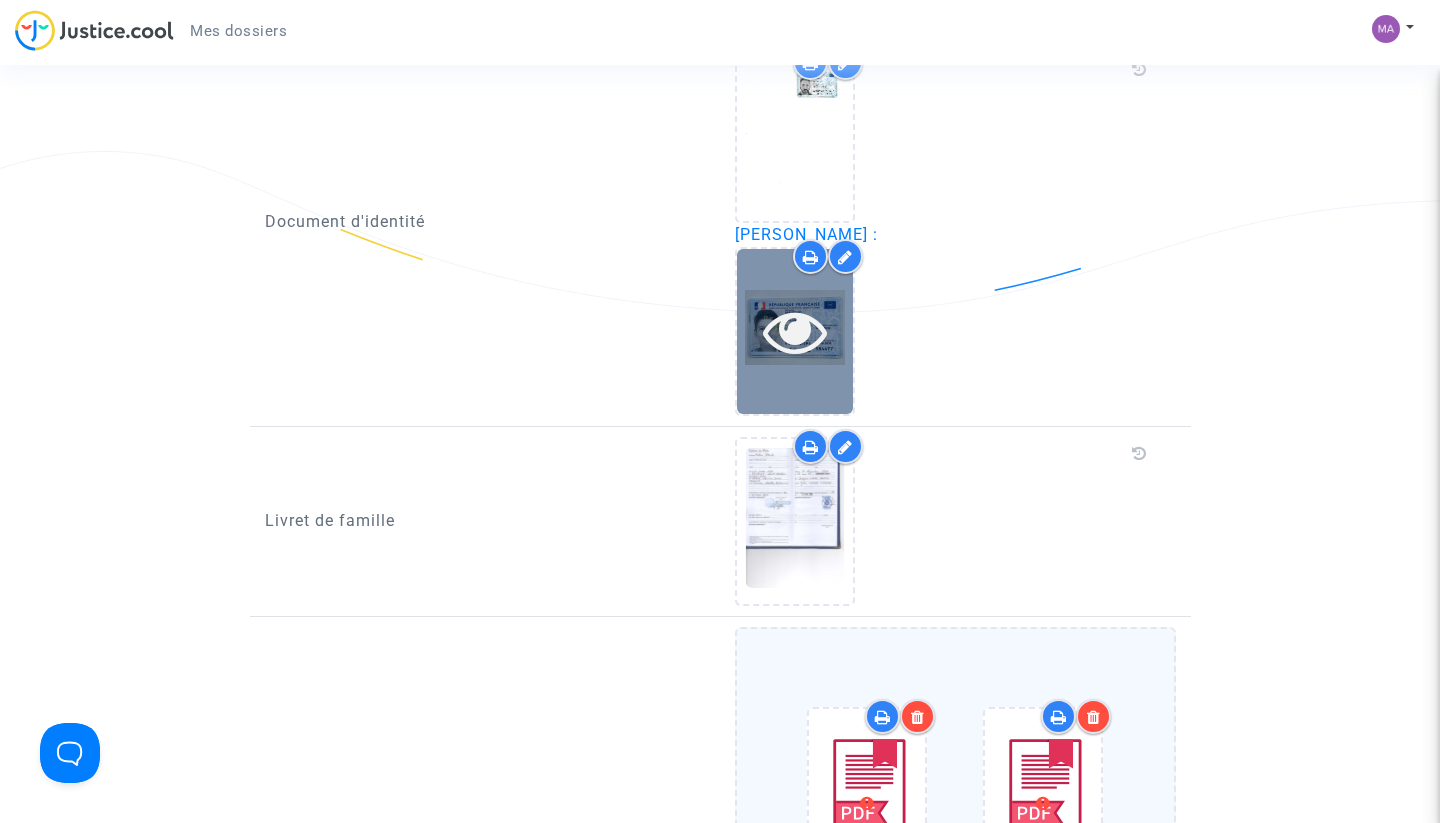 click at bounding box center [795, 331] 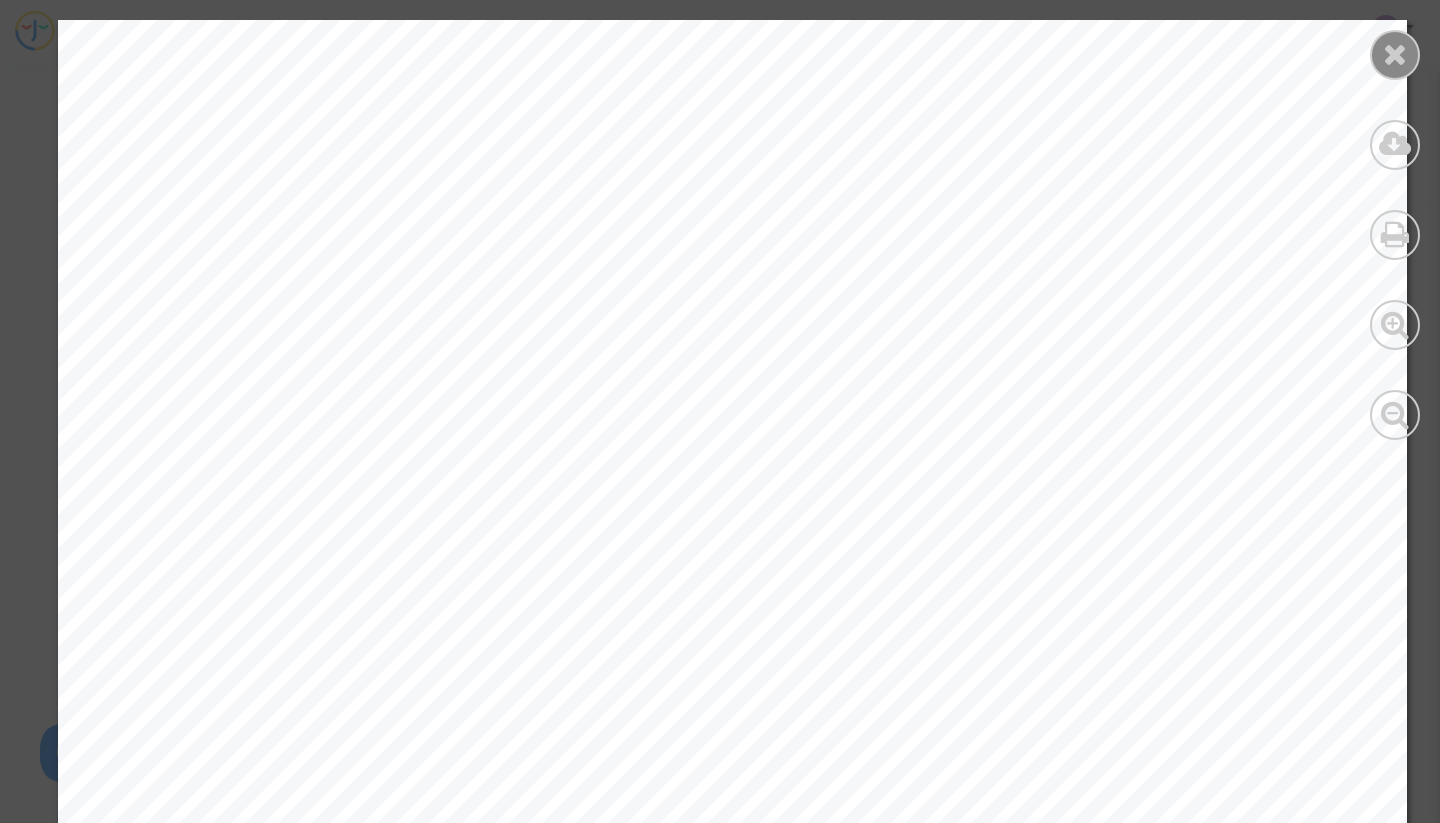 click at bounding box center [1395, 54] 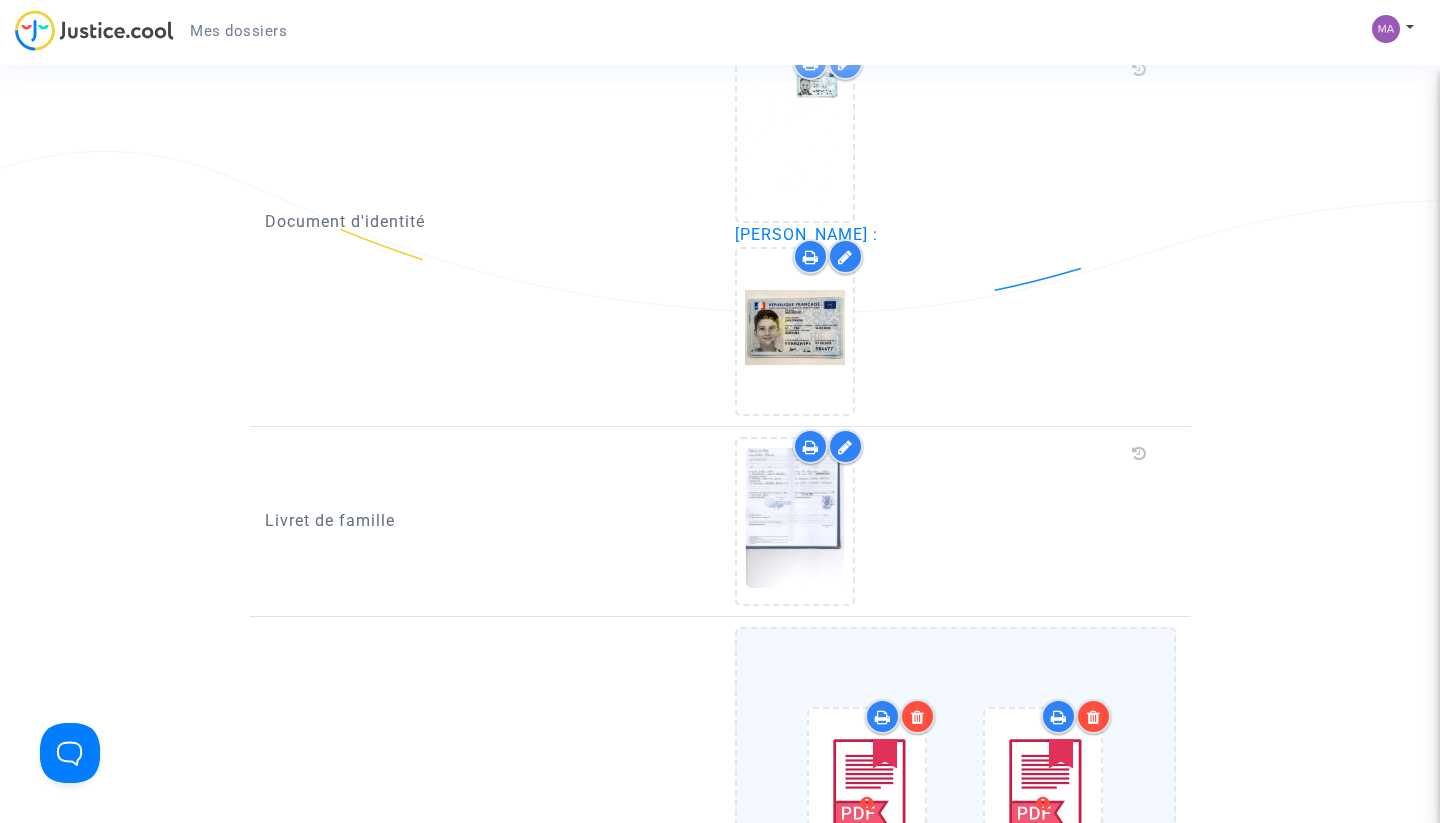 click at bounding box center [845, 447] 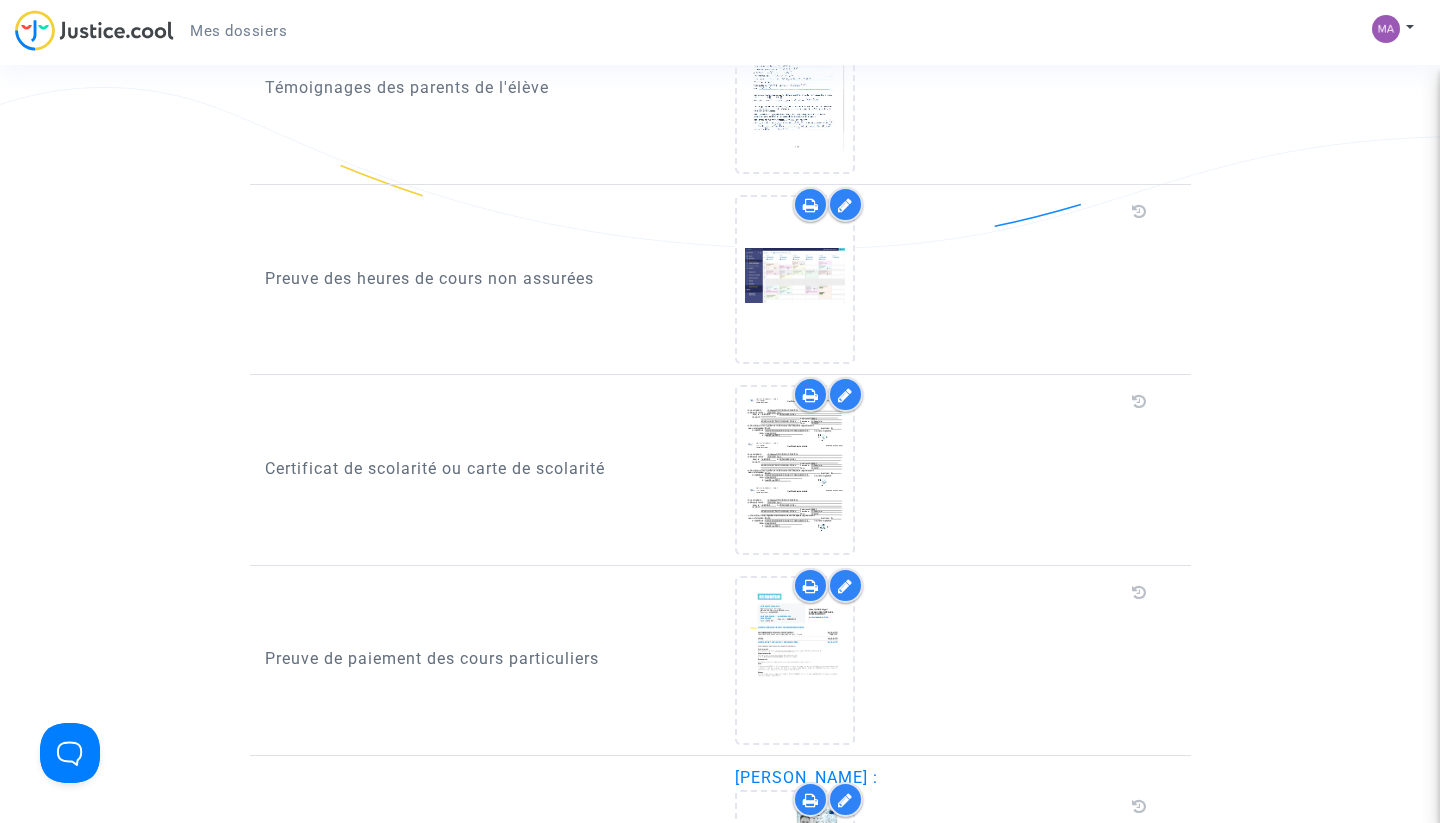 scroll, scrollTop: 706, scrollLeft: 0, axis: vertical 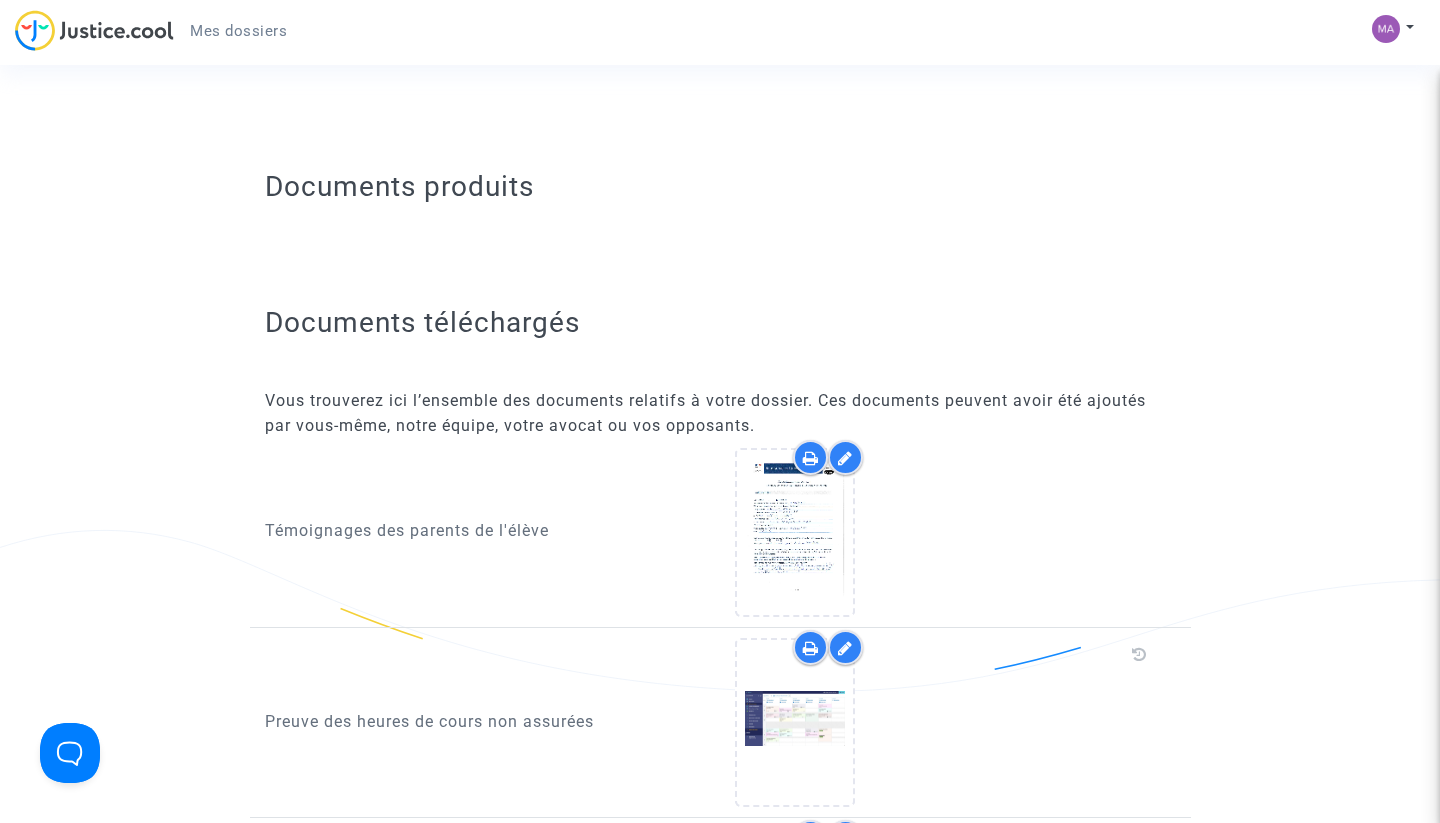 click on "Mes dossiers" at bounding box center [238, 31] 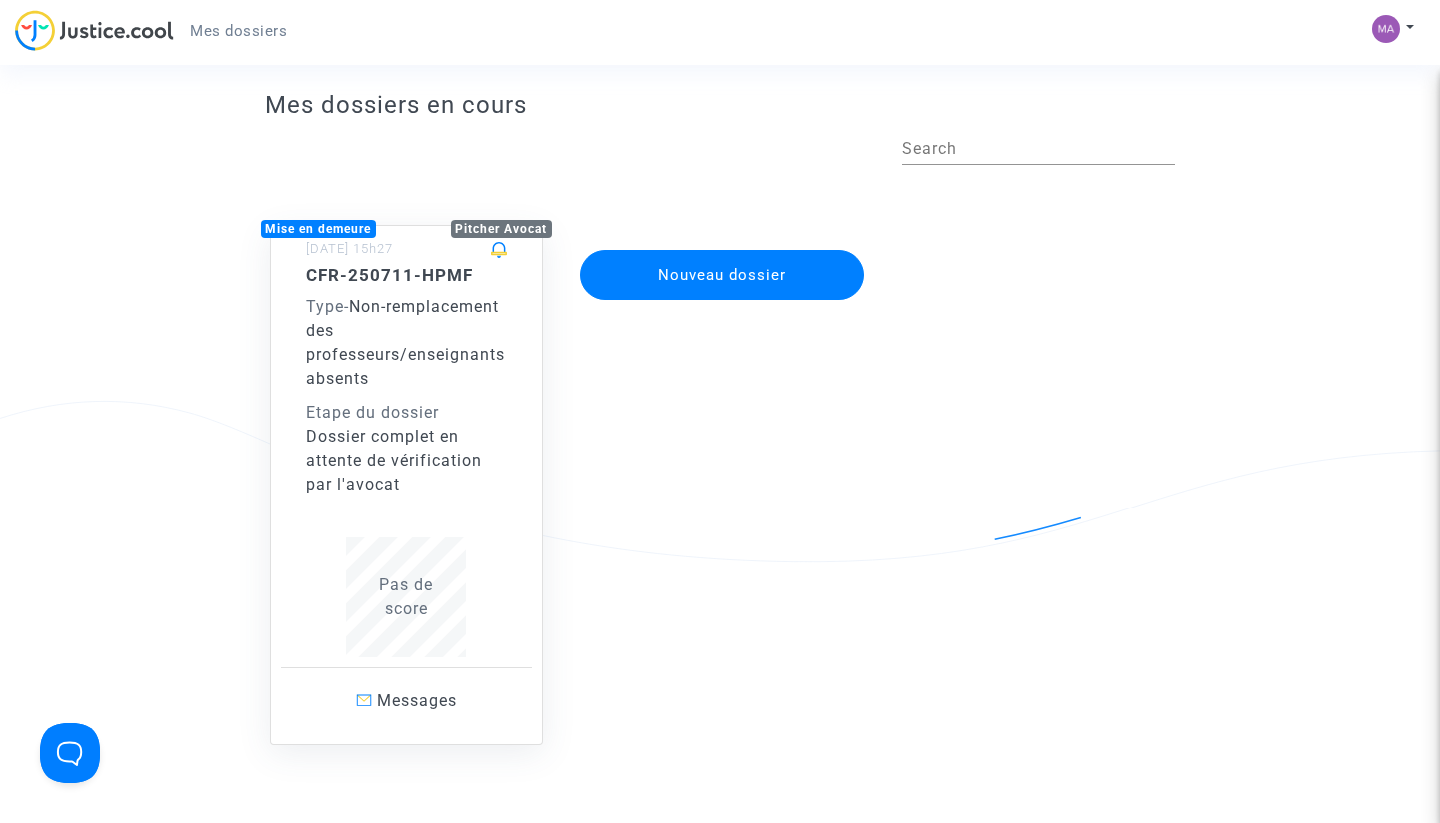 click on "Type  -   Non-remplacement des professeurs/enseignants absents" 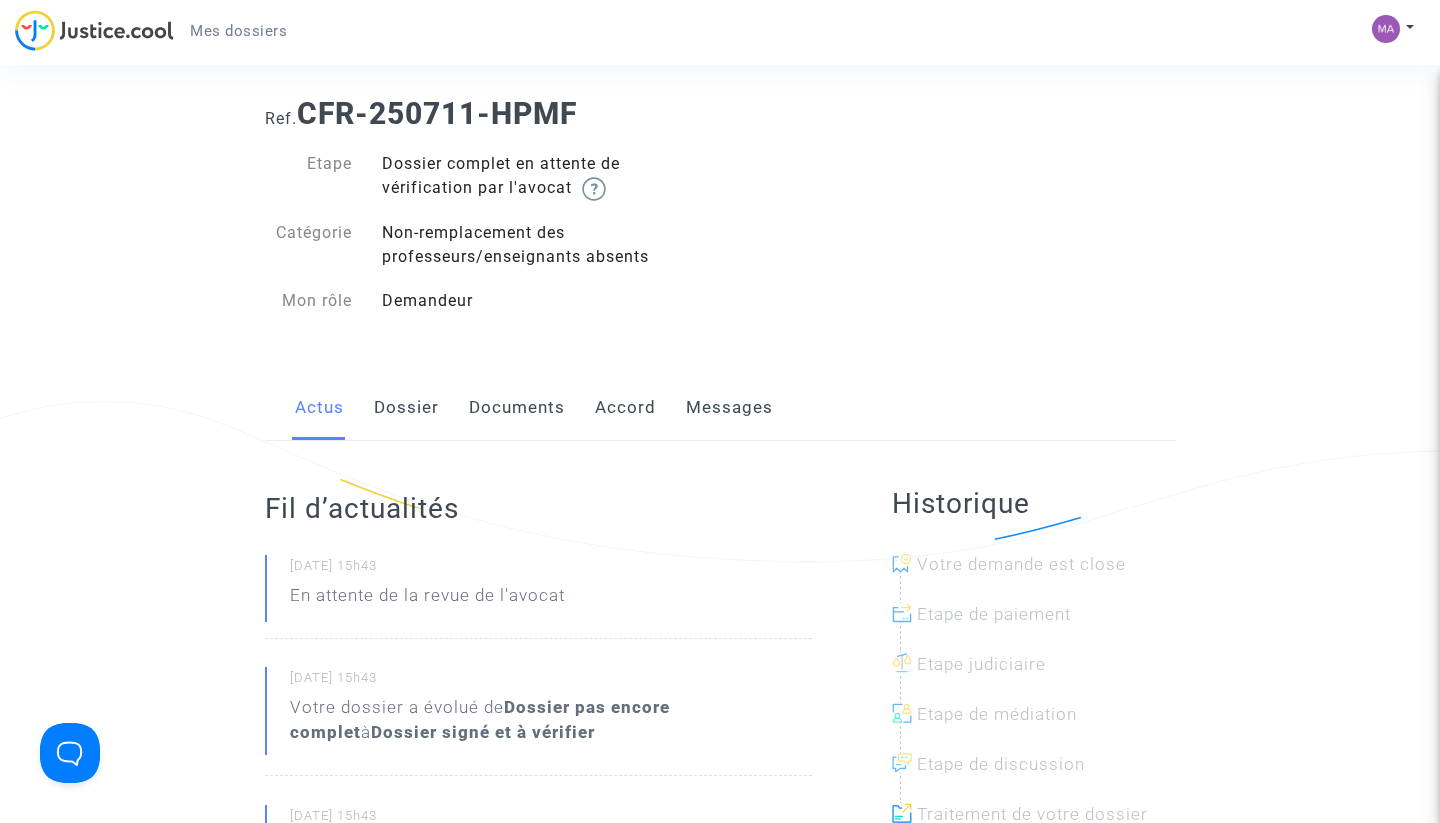 click on "Documents" 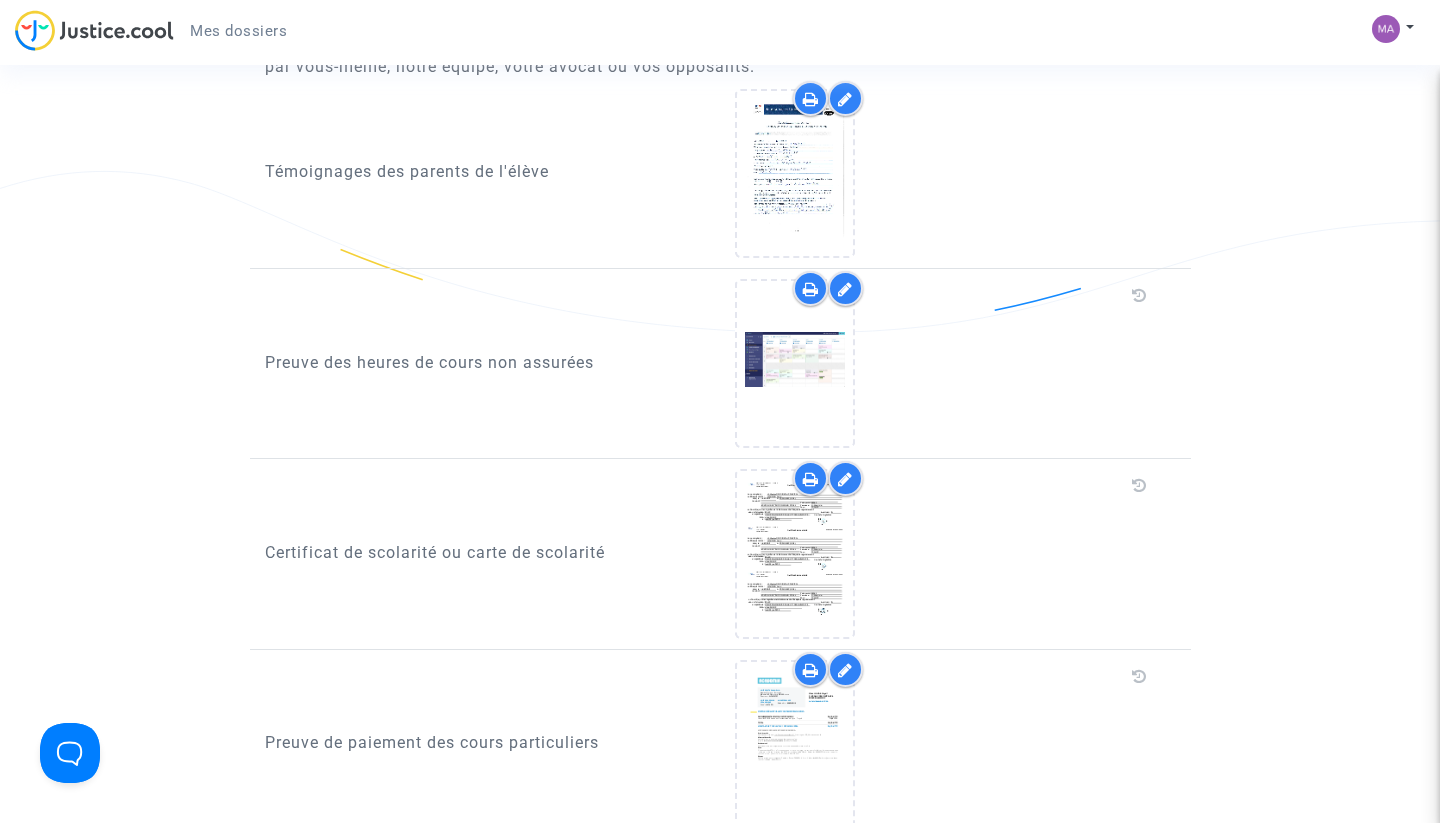scroll, scrollTop: 1065, scrollLeft: 0, axis: vertical 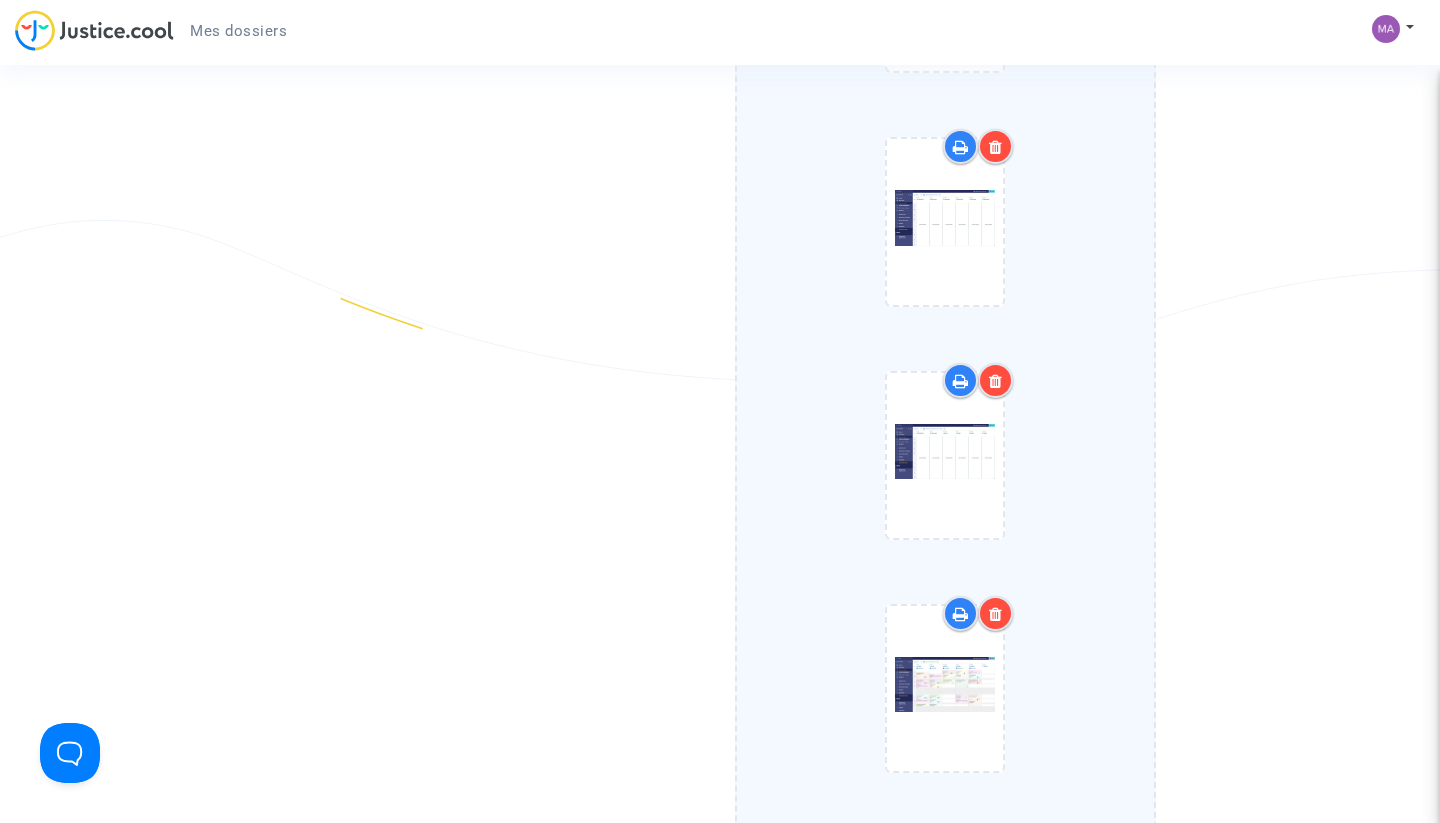 click on "Mes dossiers" at bounding box center [238, 31] 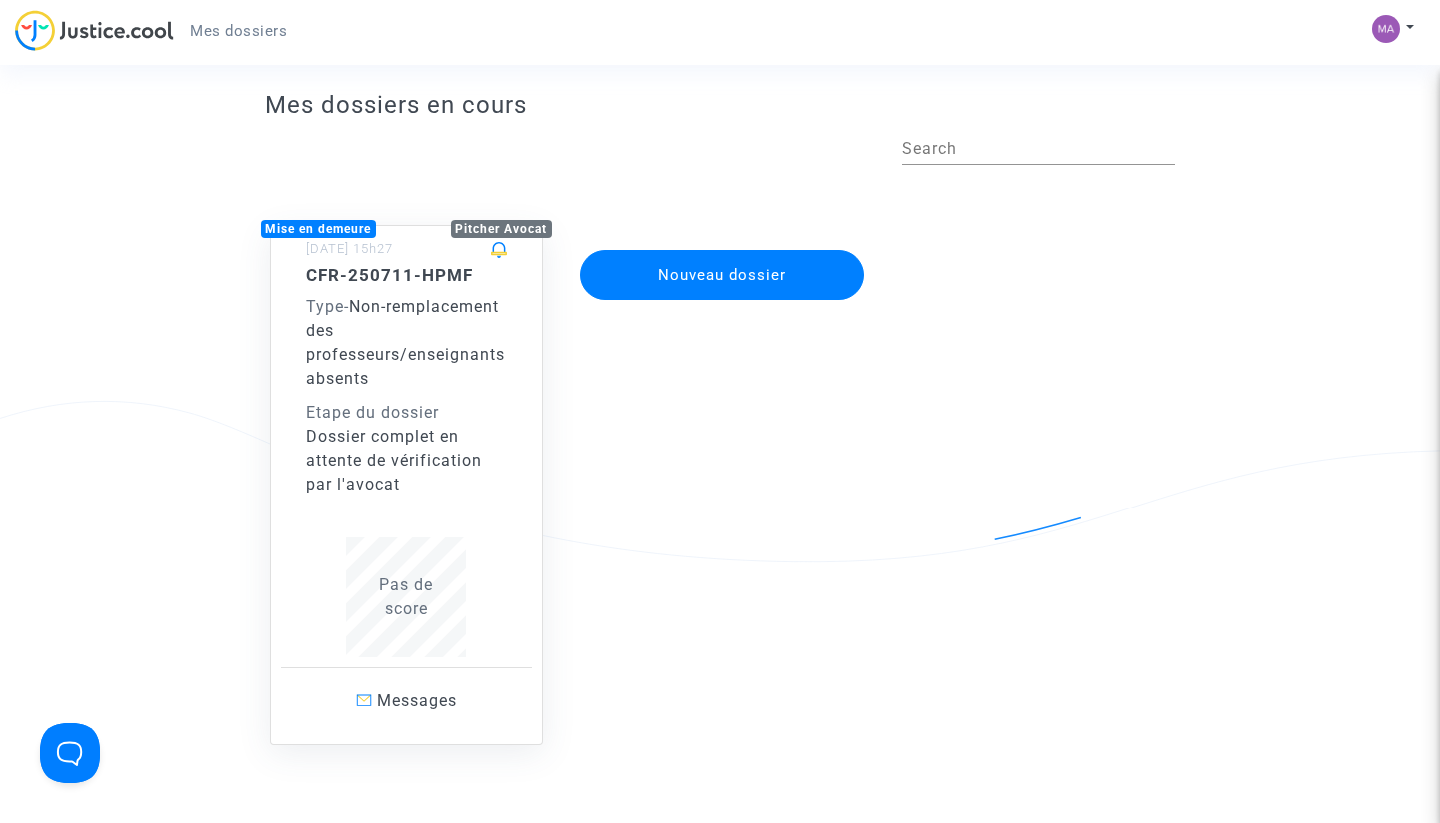 click on "Mes dossiers" at bounding box center (238, 31) 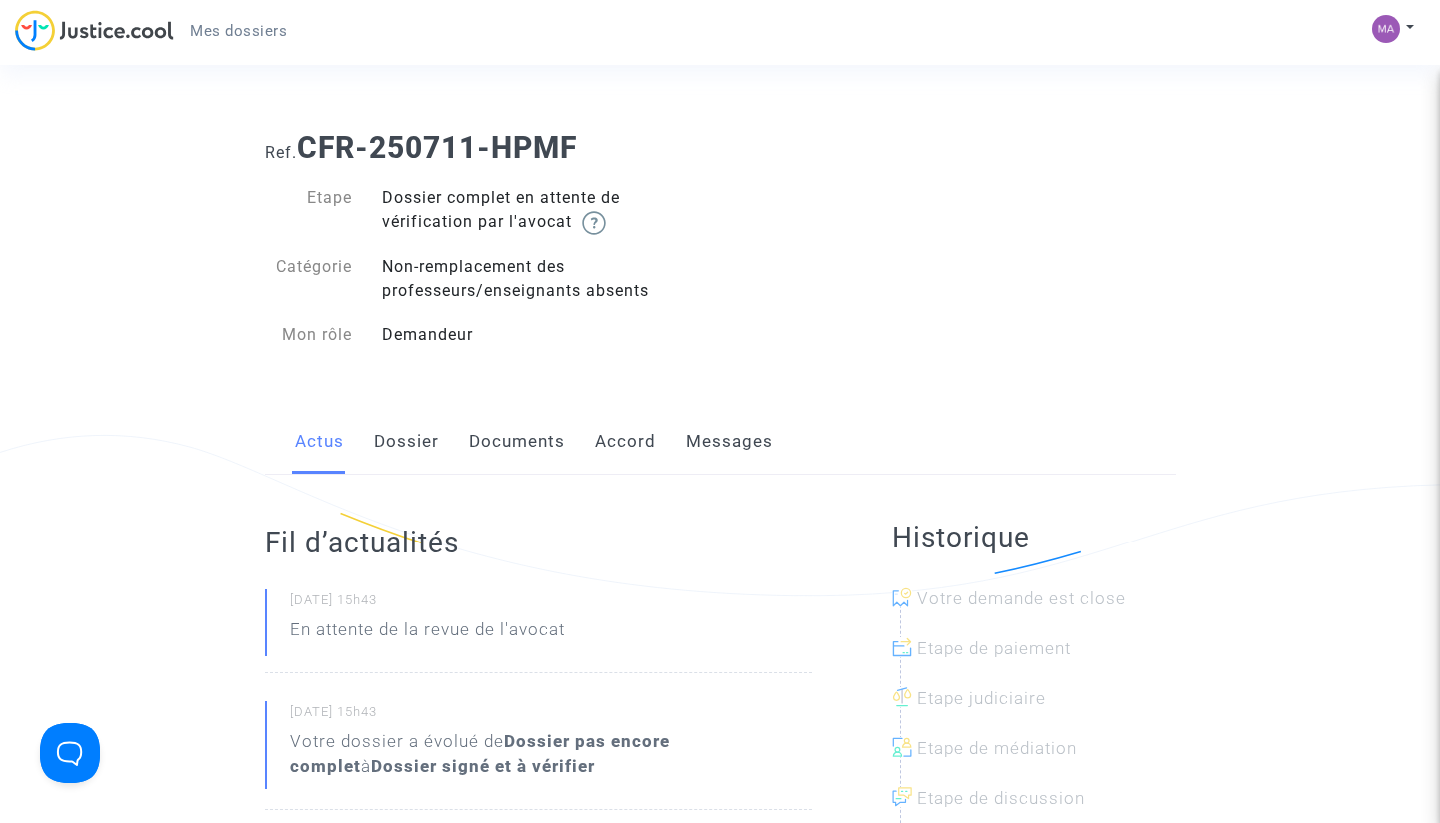 scroll, scrollTop: 7, scrollLeft: 0, axis: vertical 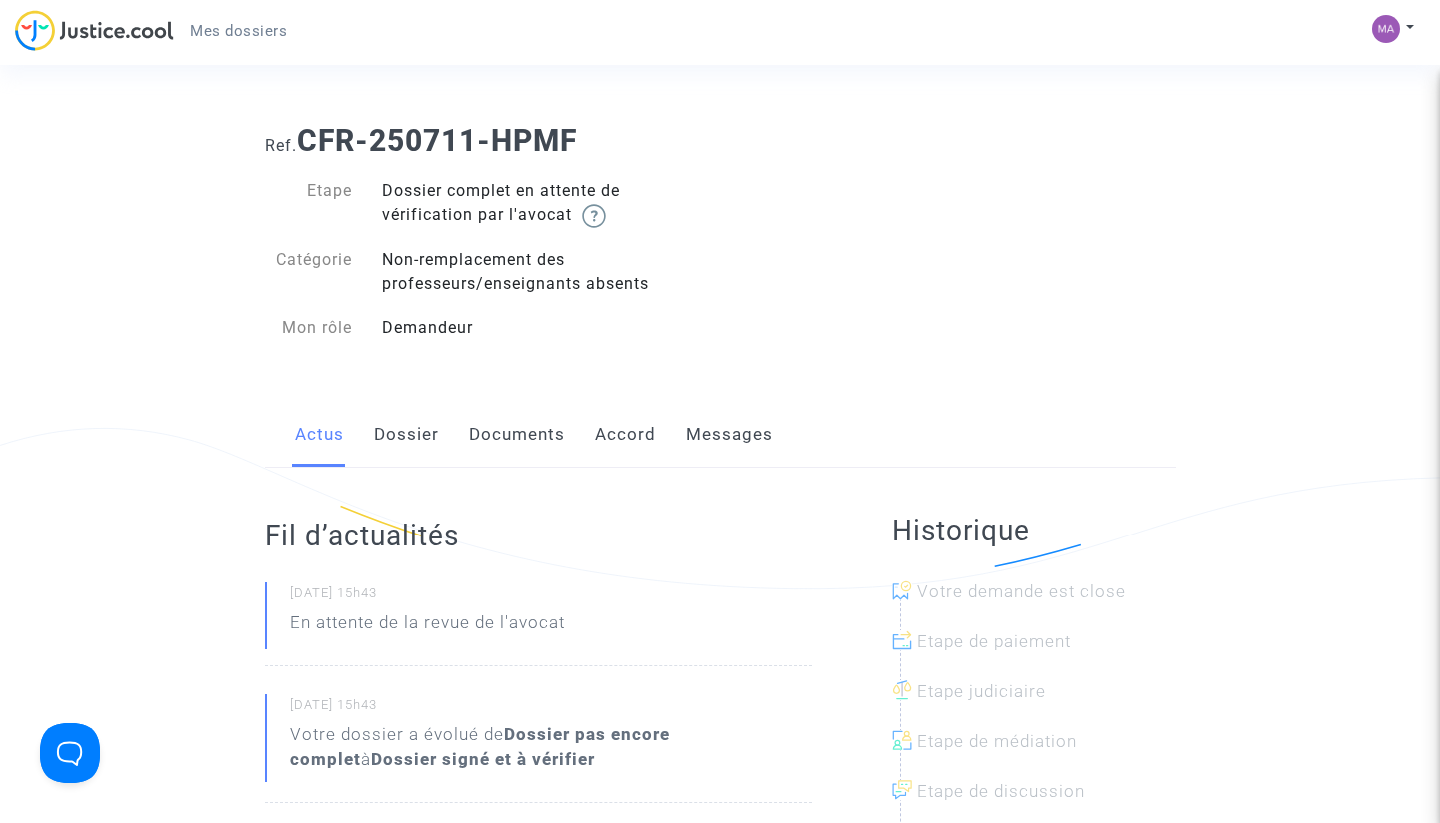 click on "Accord" 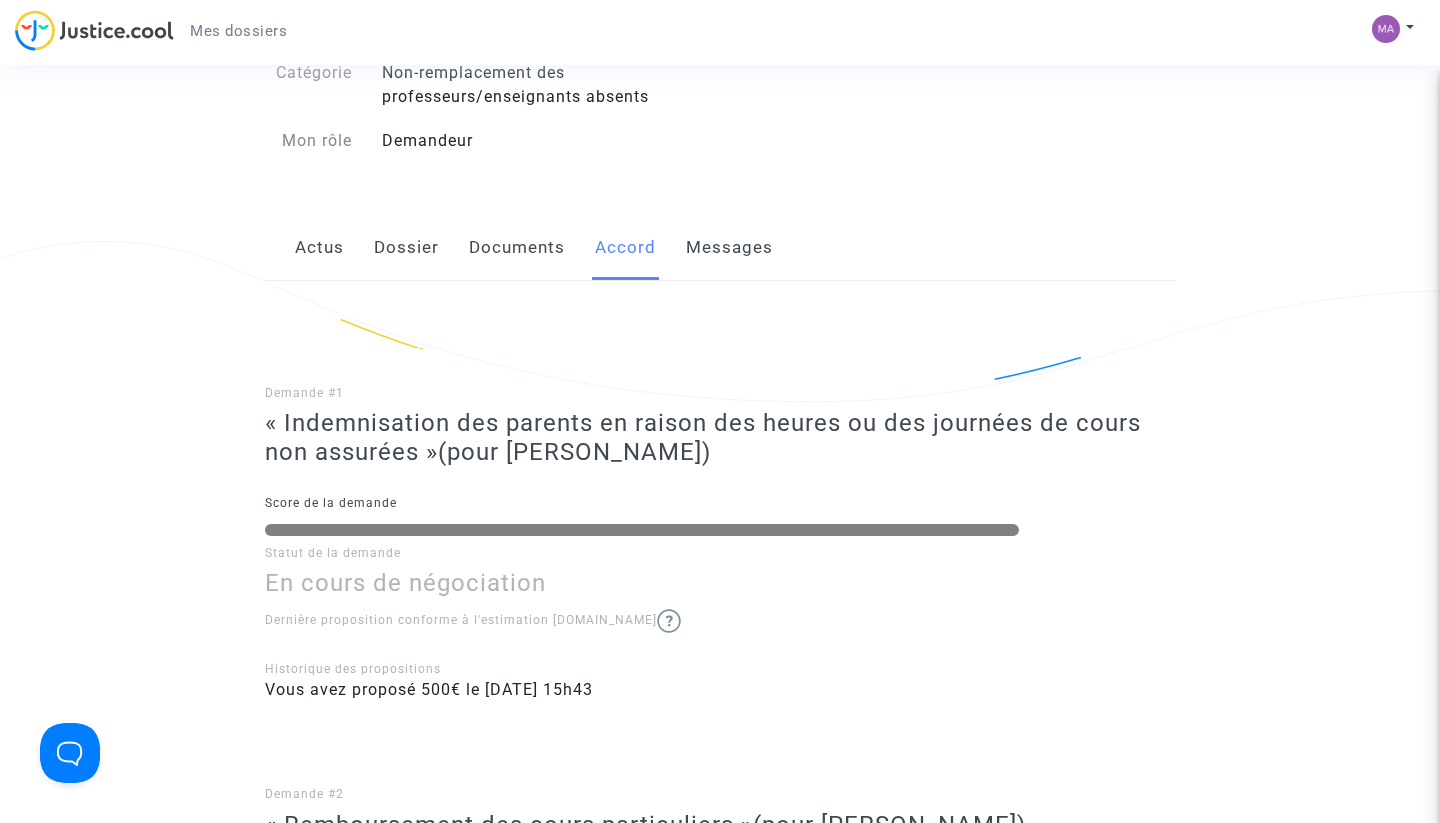 scroll, scrollTop: 655, scrollLeft: 0, axis: vertical 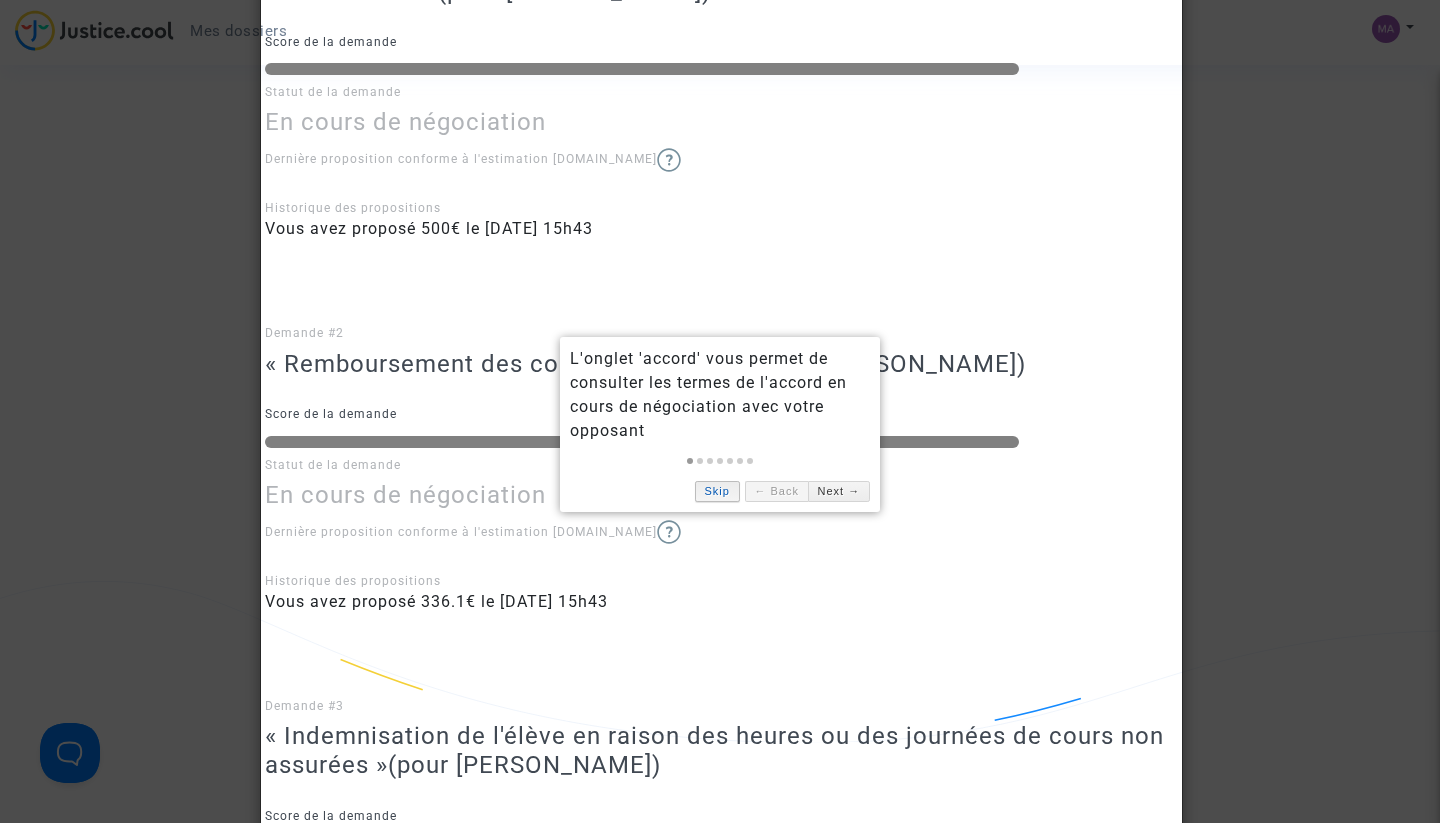 click on "Skip" at bounding box center [717, 491] 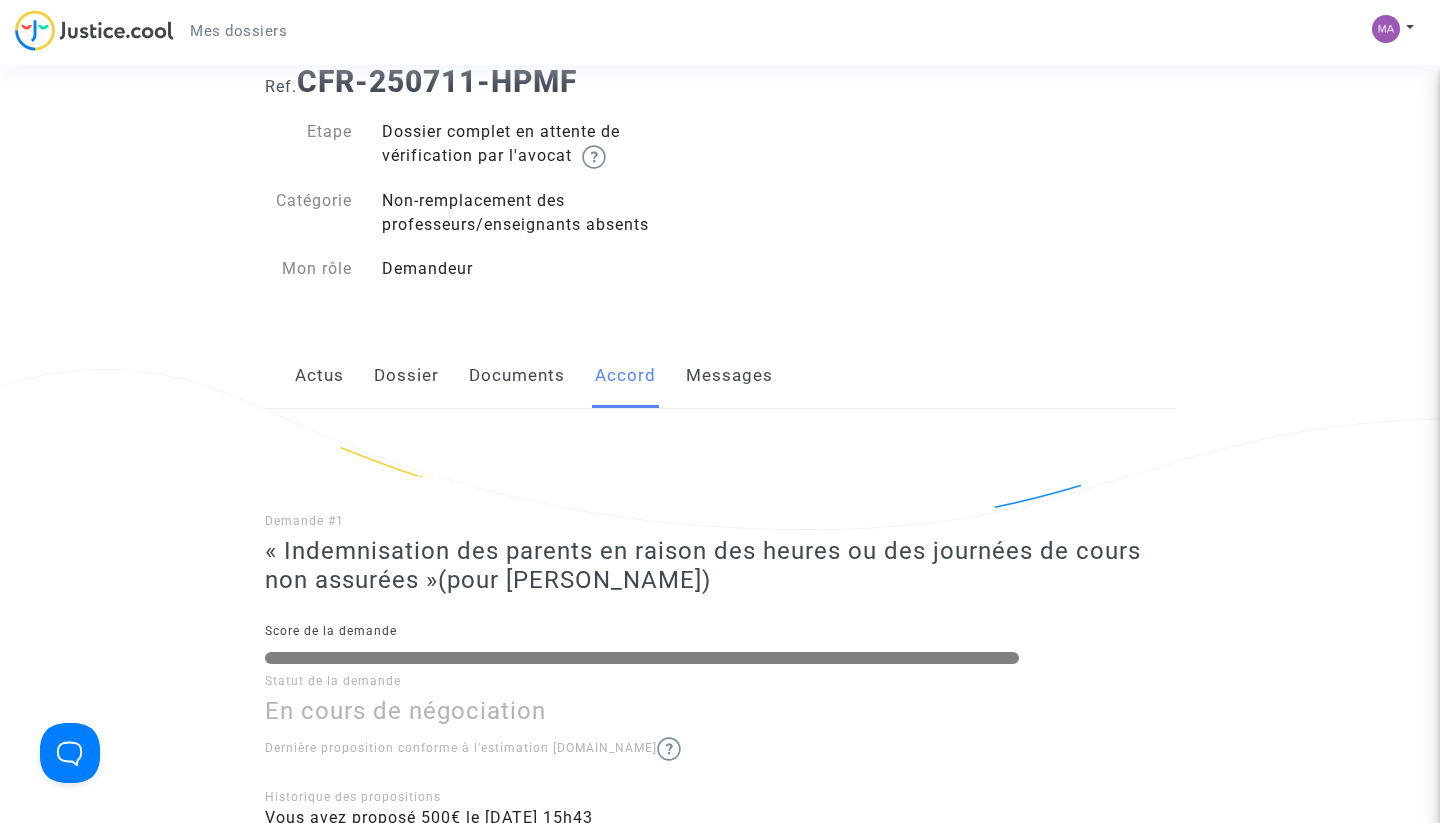 scroll, scrollTop: 66, scrollLeft: 0, axis: vertical 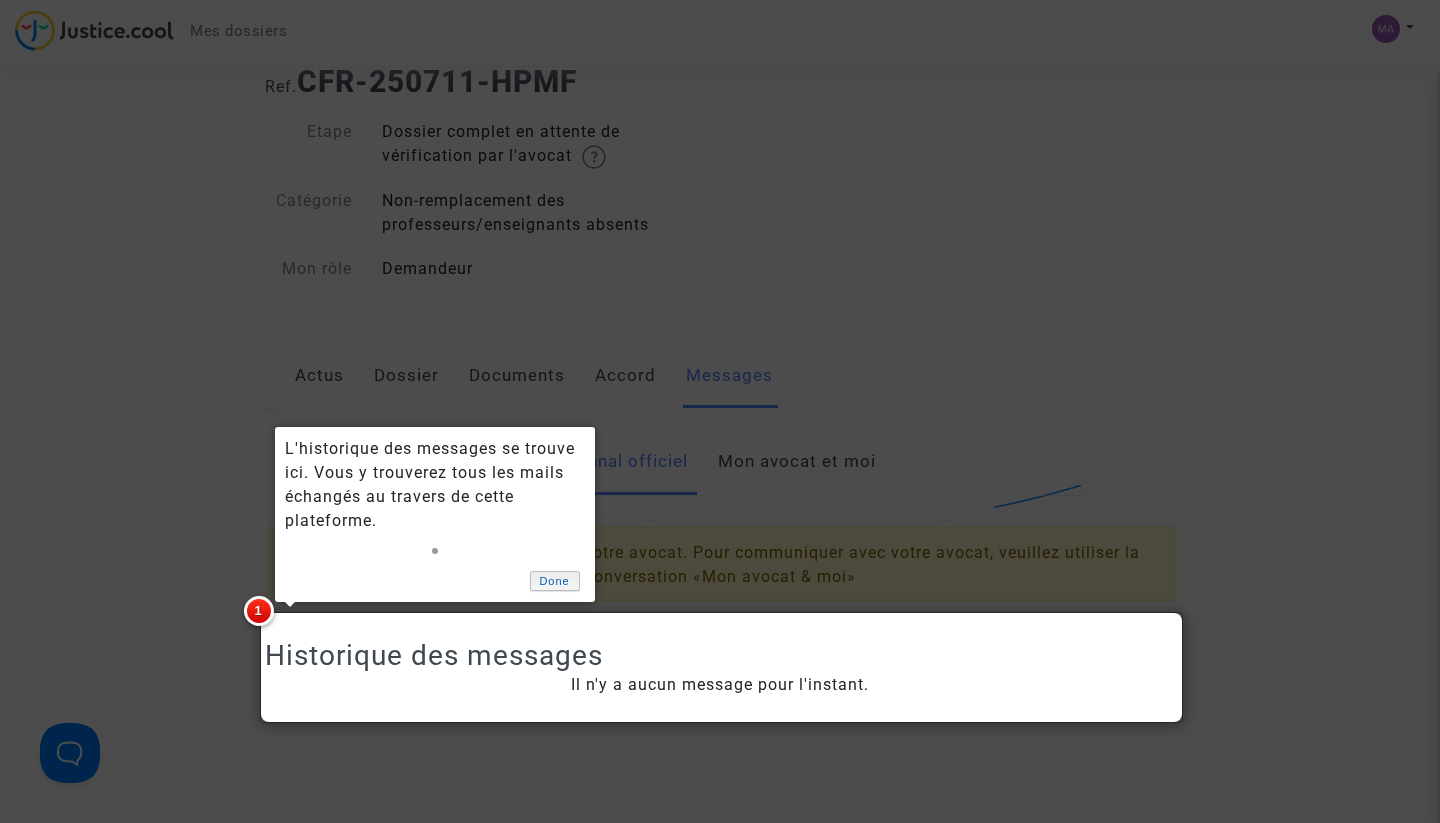 click on "Done" at bounding box center [555, 581] 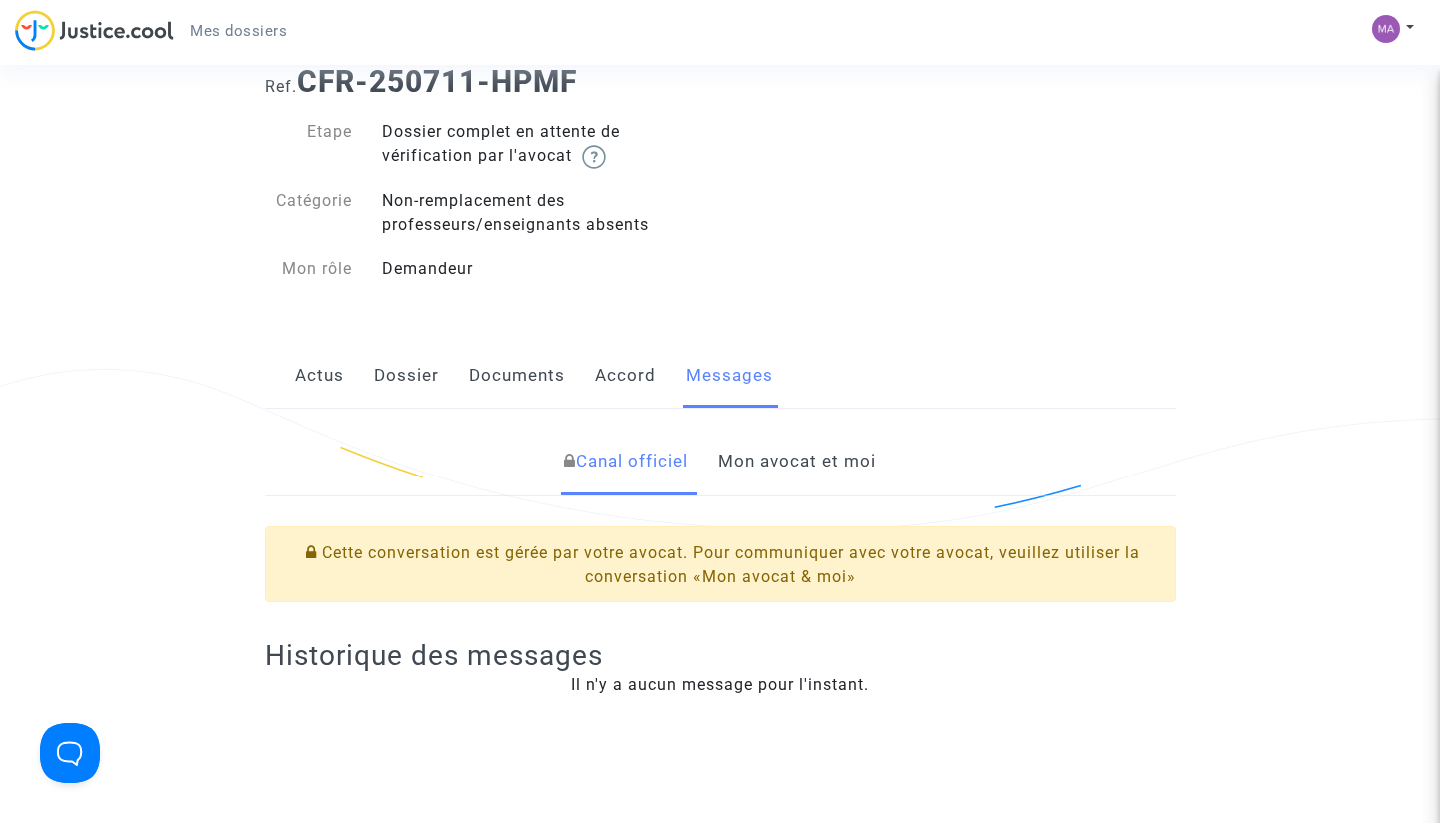 click on "Documents" 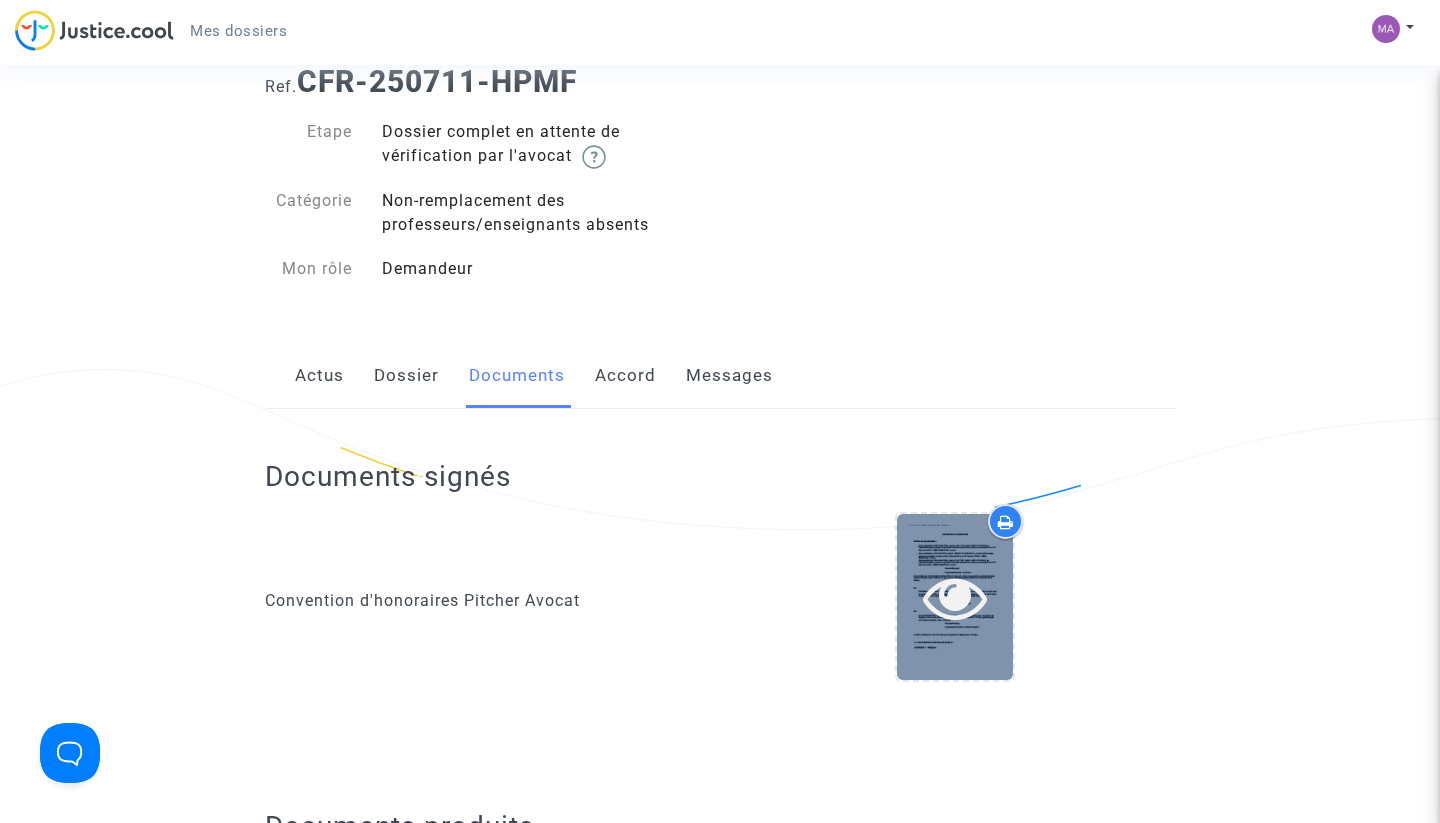 click at bounding box center (955, 597) 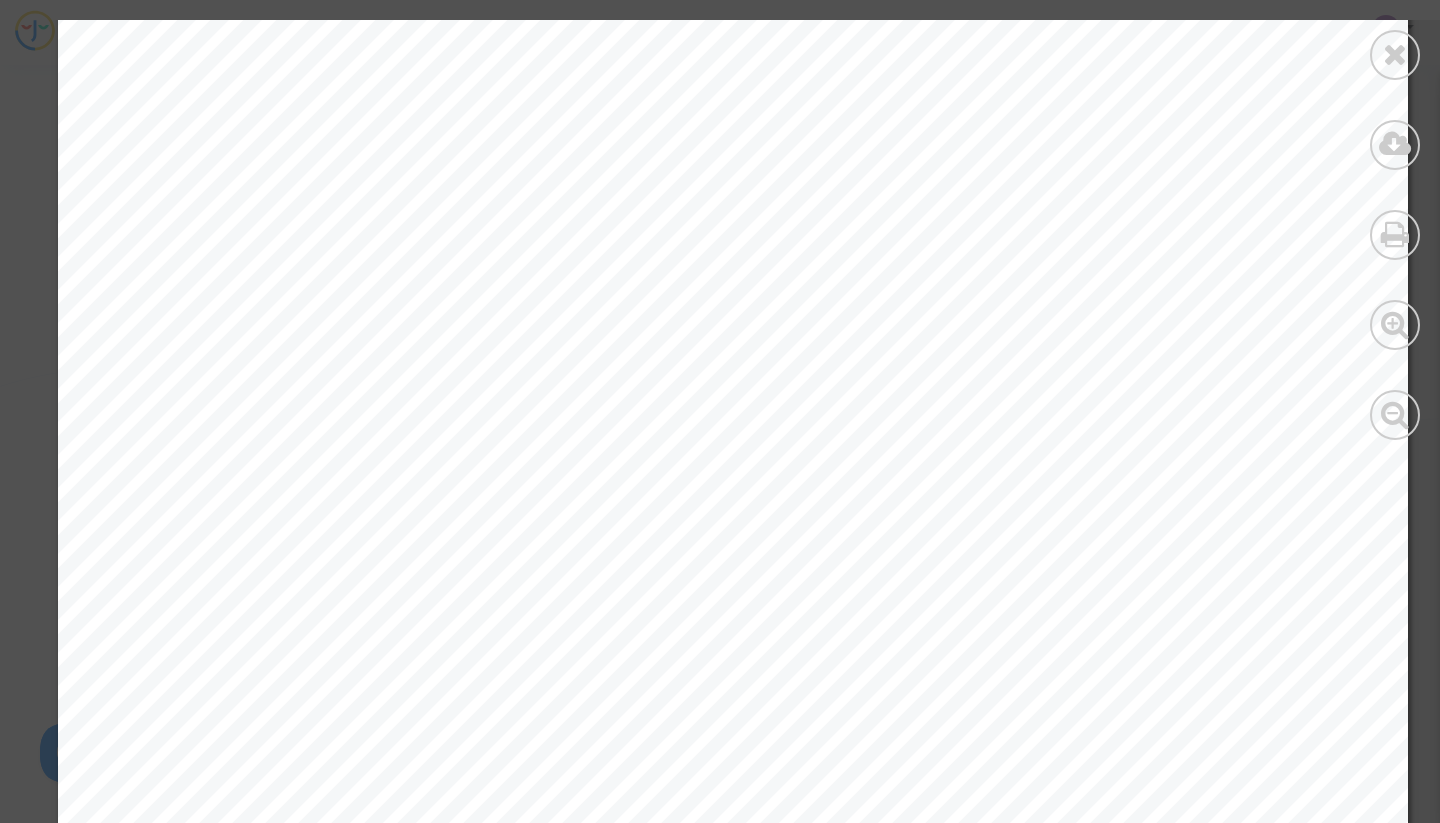 scroll, scrollTop: 554, scrollLeft: 0, axis: vertical 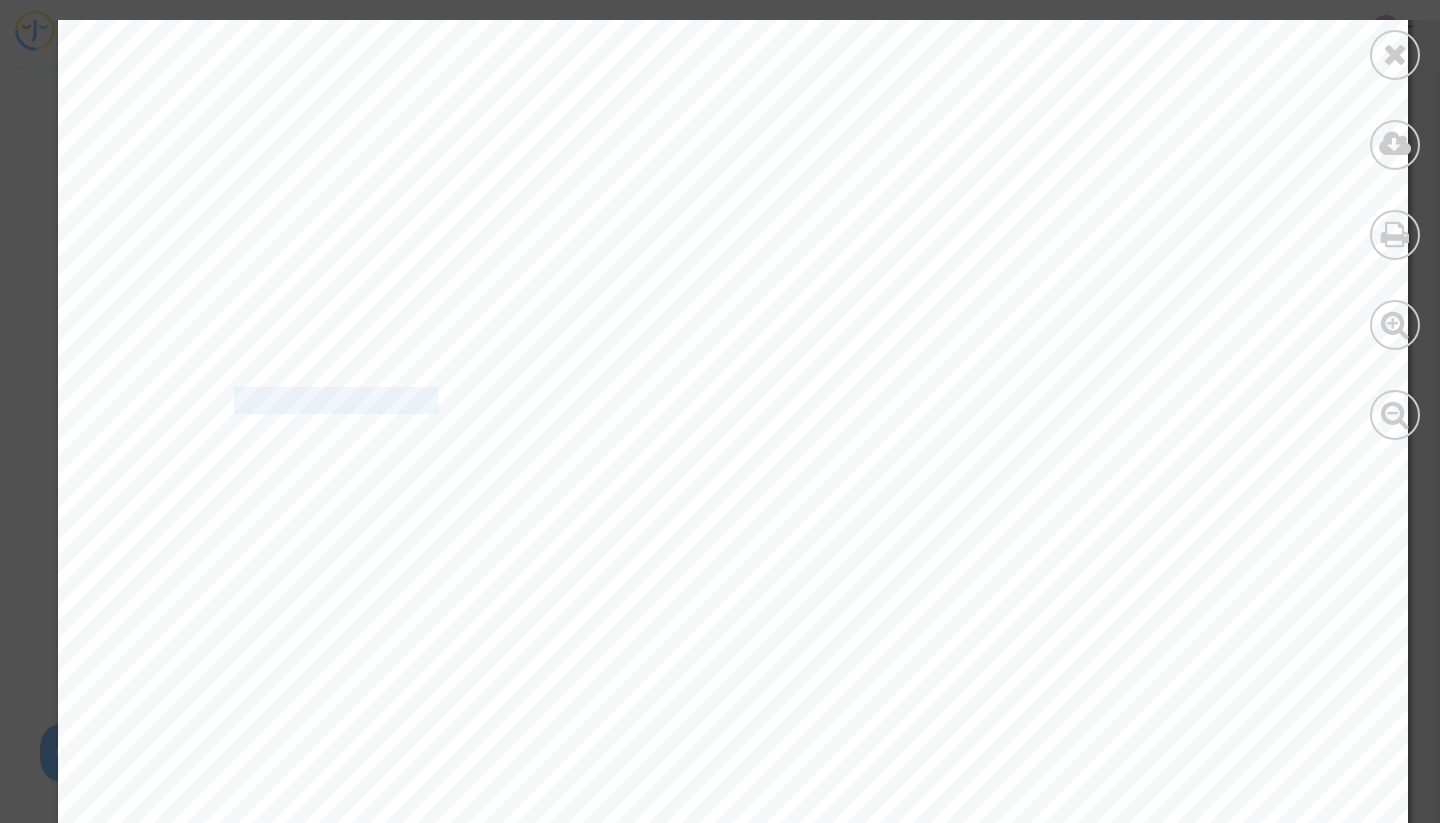 drag, startPoint x: 237, startPoint y: 403, endPoint x: 435, endPoint y: 407, distance: 198.0404 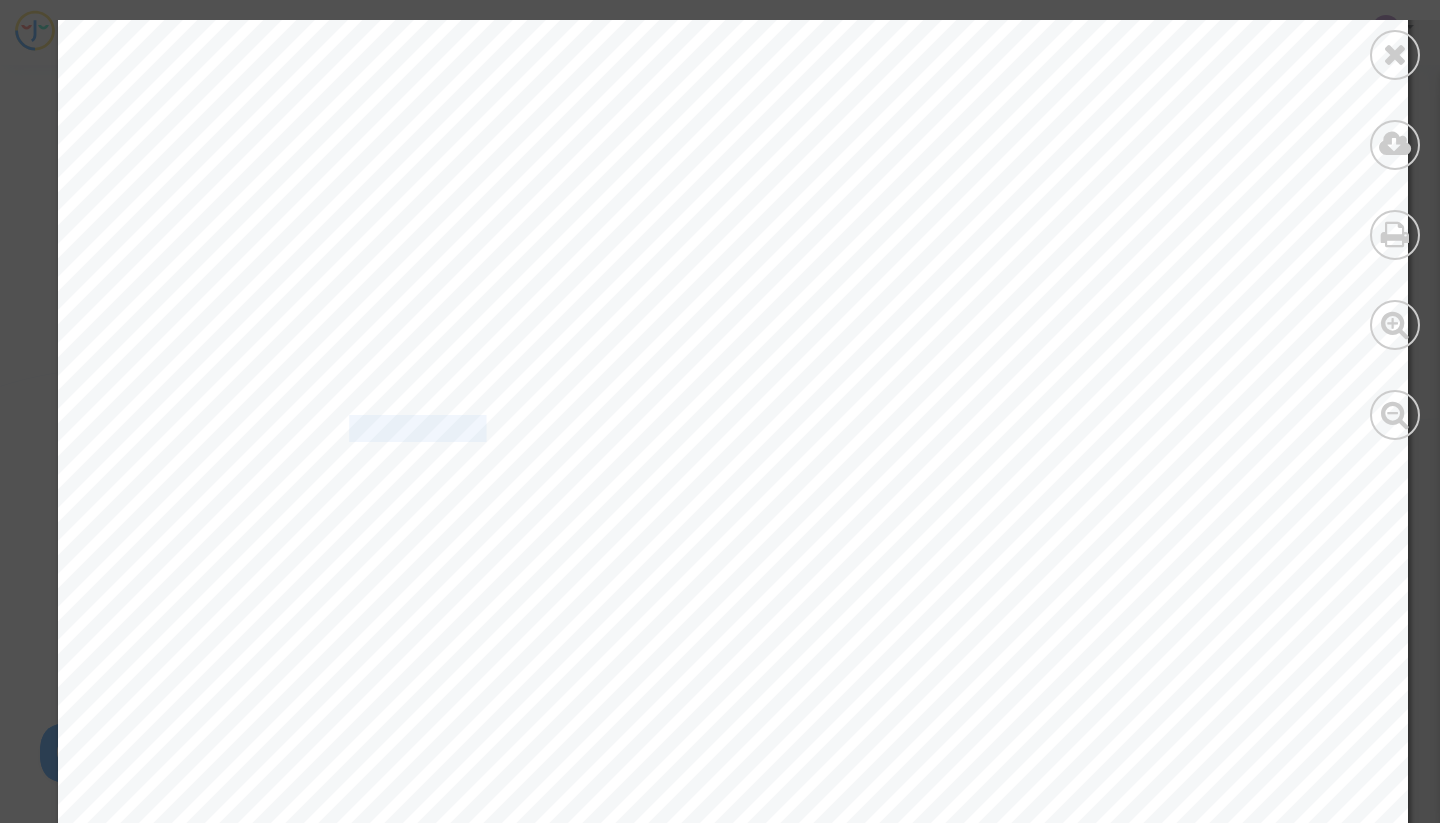 drag, startPoint x: 350, startPoint y: 431, endPoint x: 481, endPoint y: 431, distance: 131 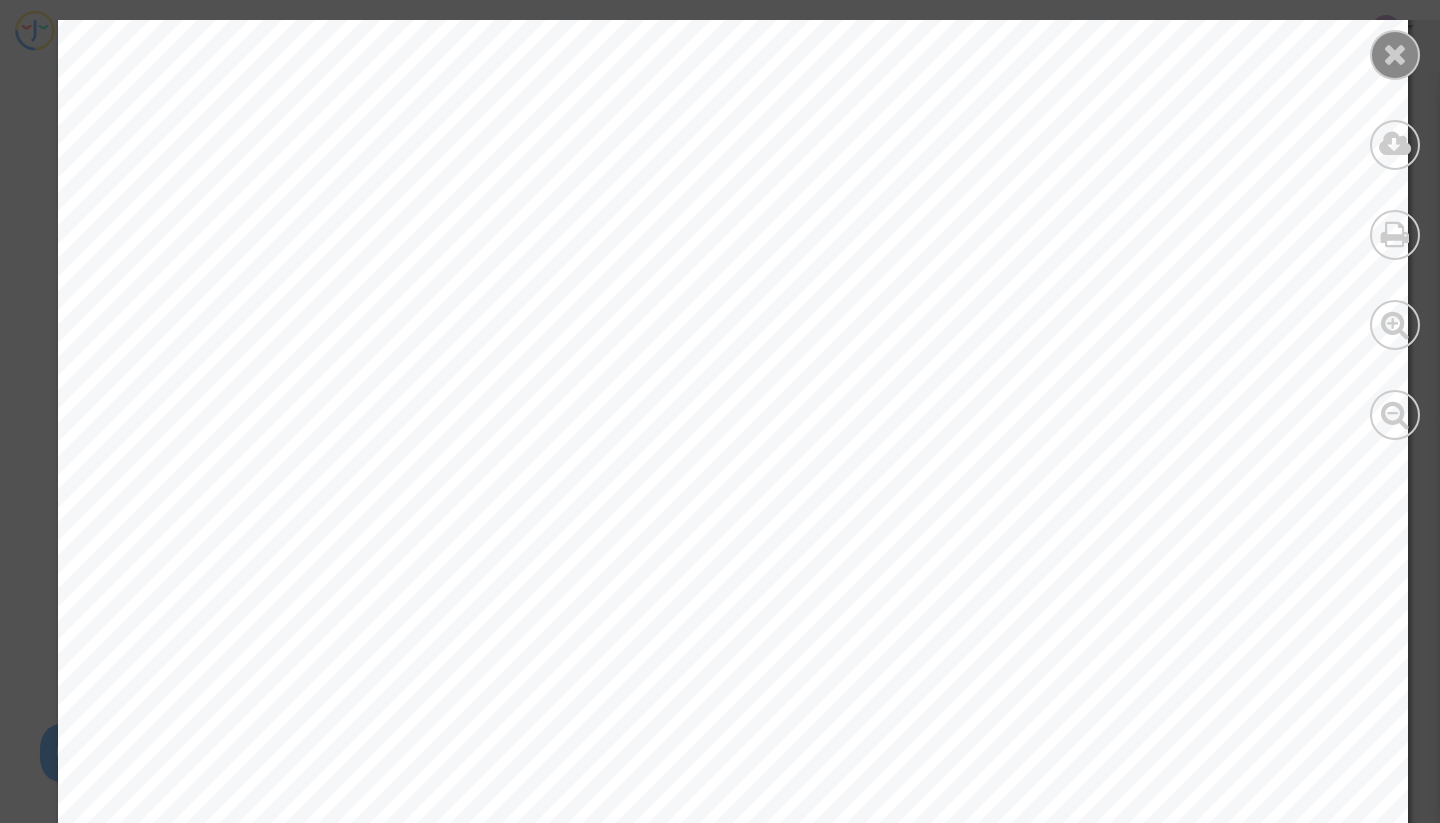 click at bounding box center [1395, 55] 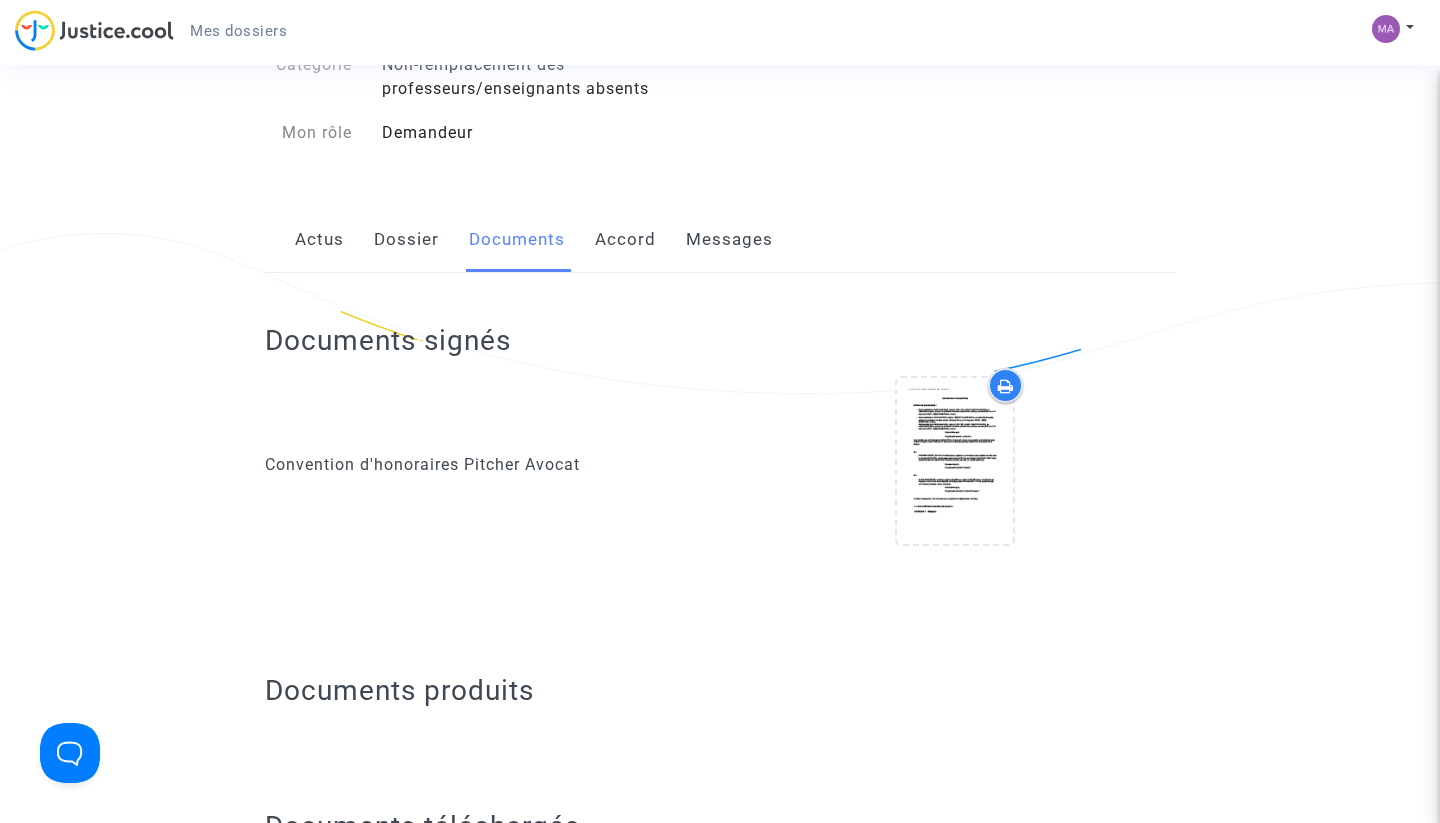 scroll, scrollTop: 159, scrollLeft: 0, axis: vertical 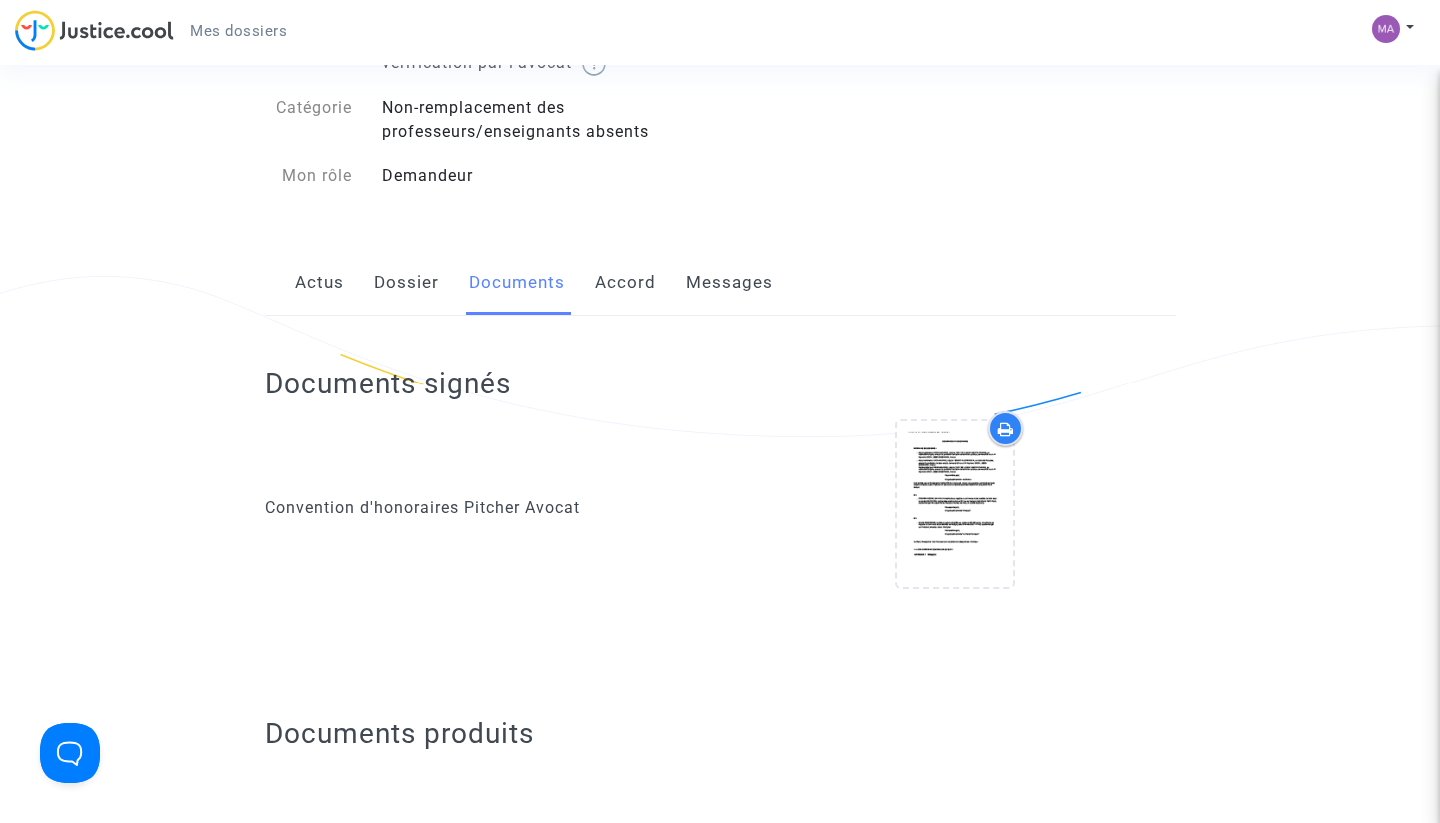 click on "Messages" 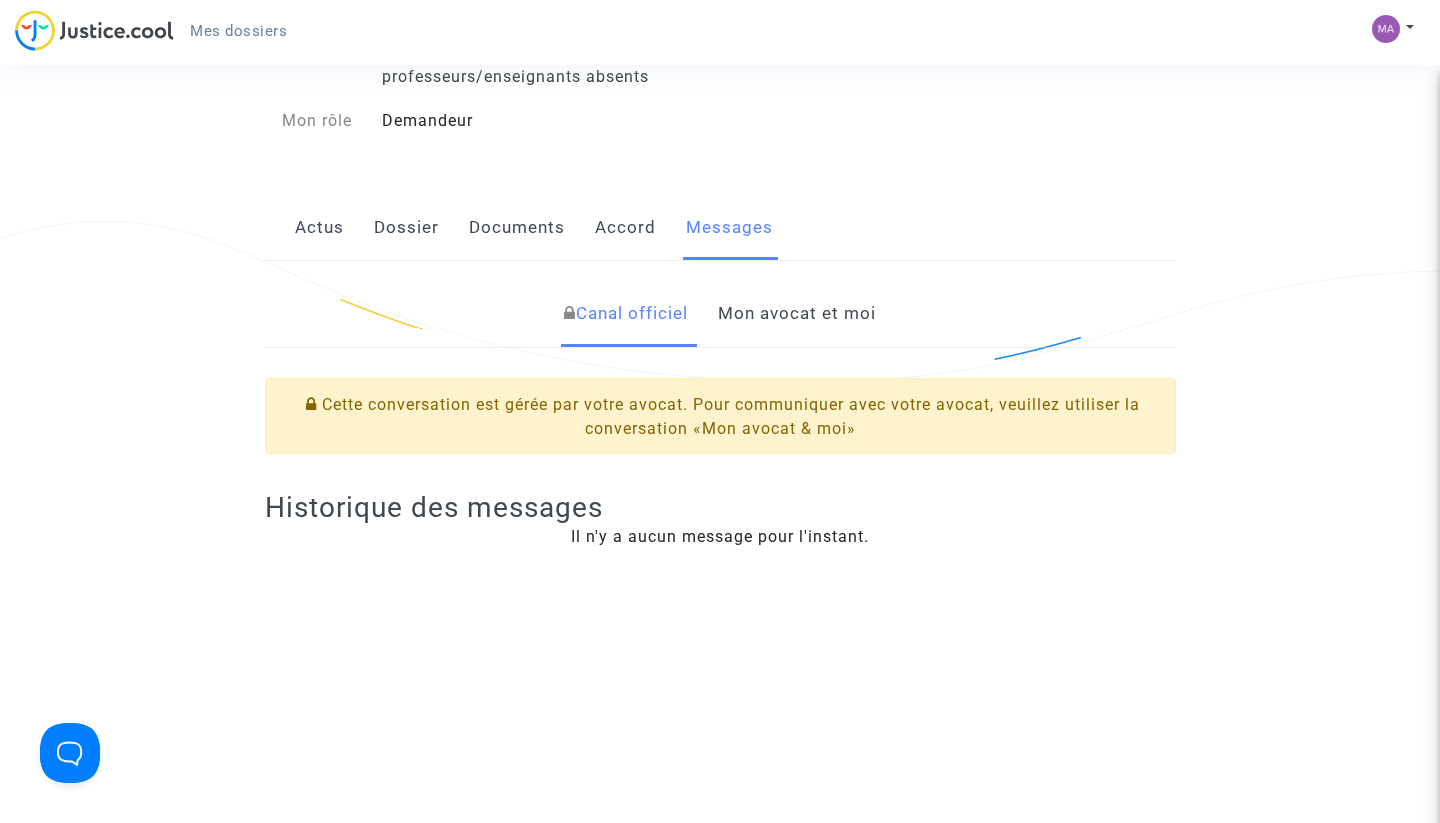 scroll, scrollTop: 206, scrollLeft: 0, axis: vertical 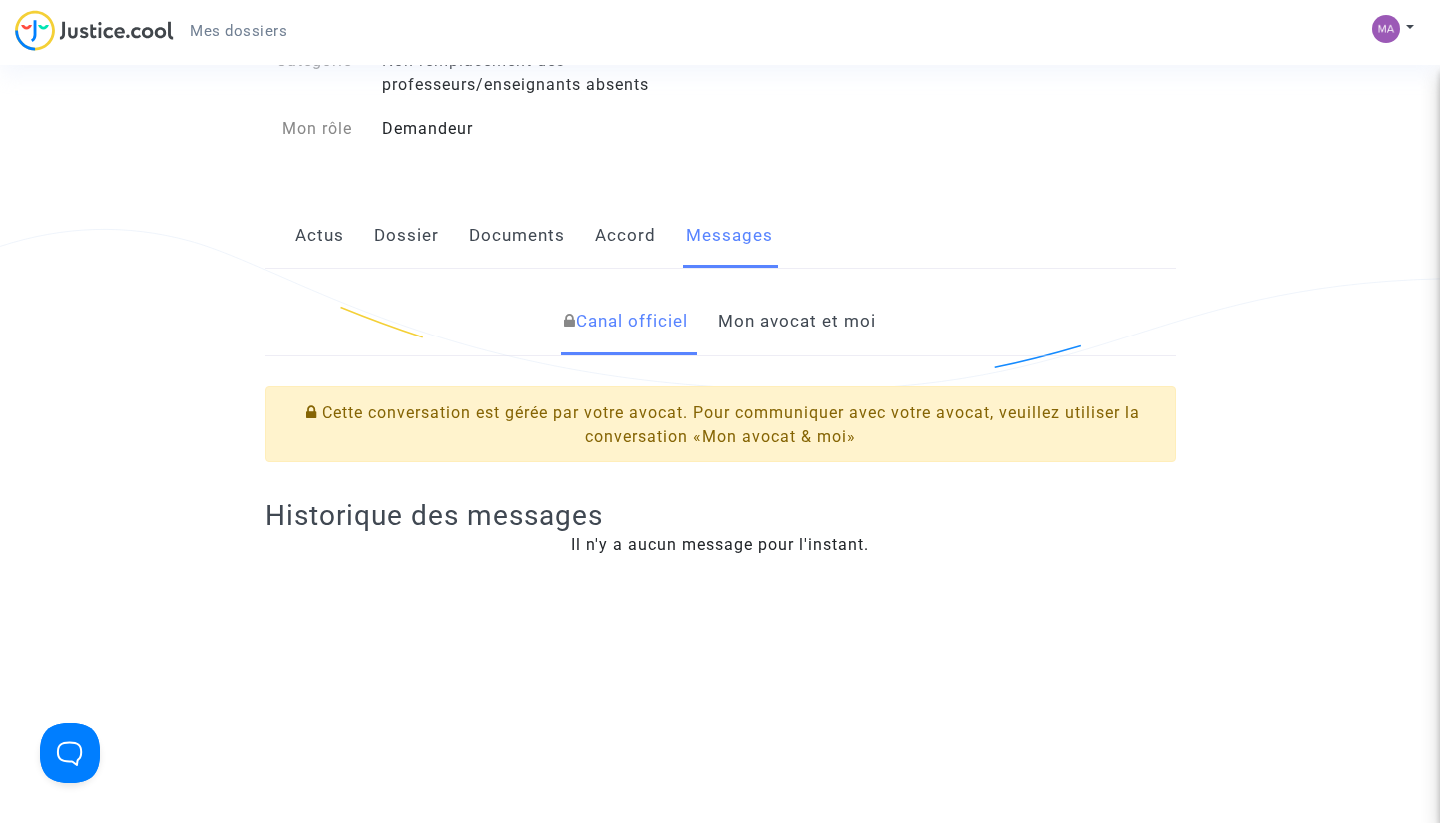 click on "Documents" 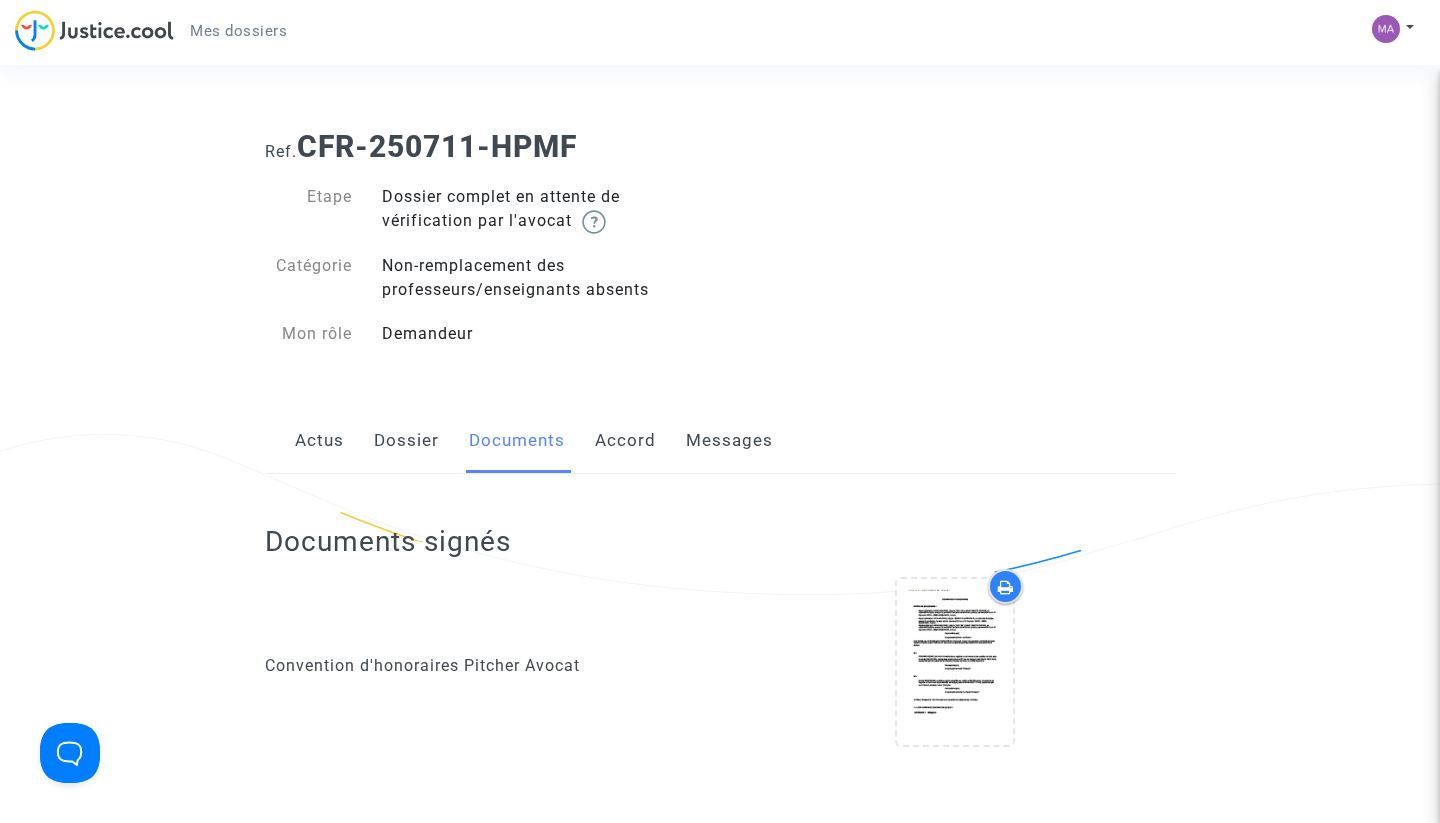 scroll, scrollTop: 0, scrollLeft: 0, axis: both 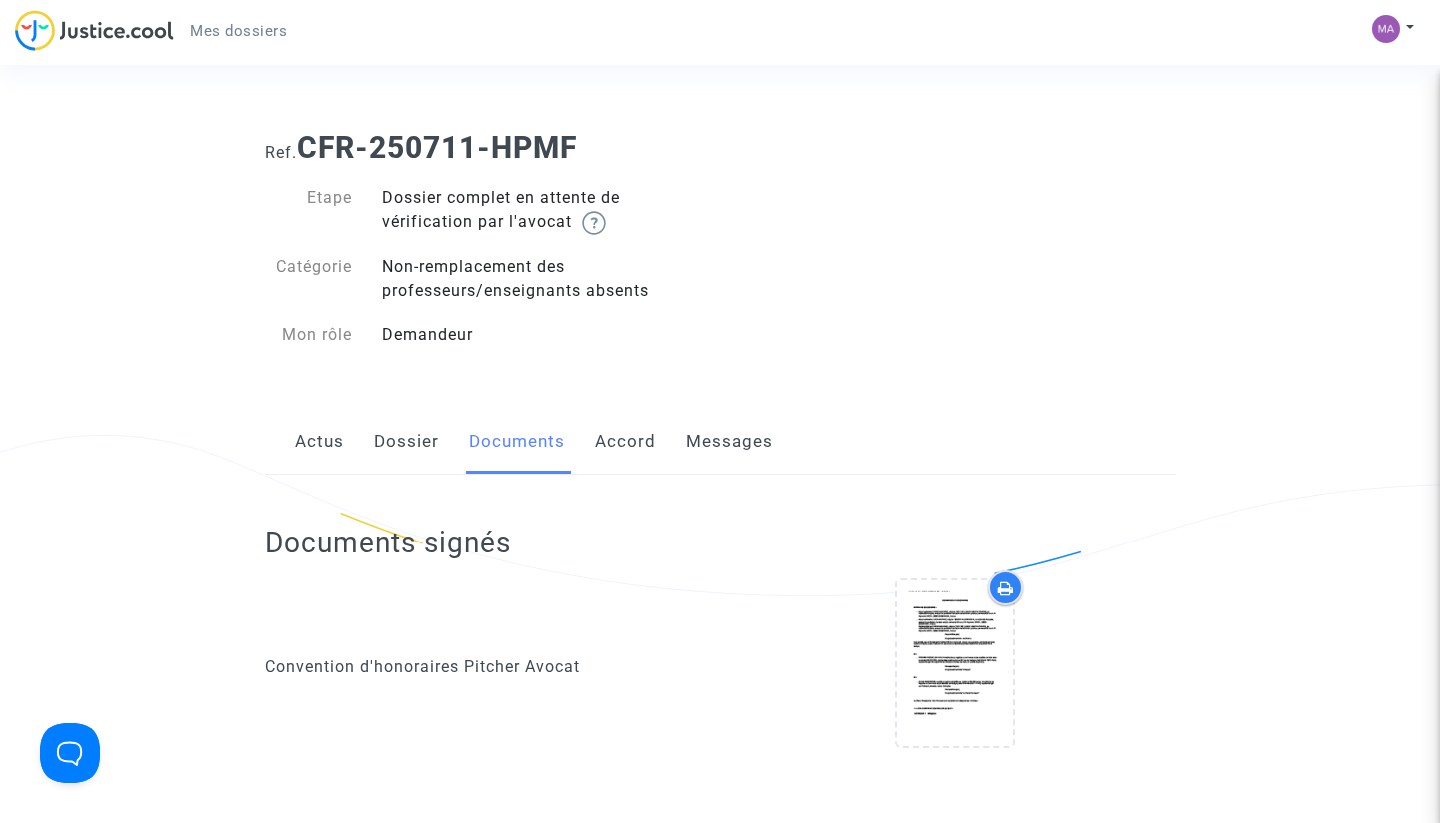 click on "Dossier" 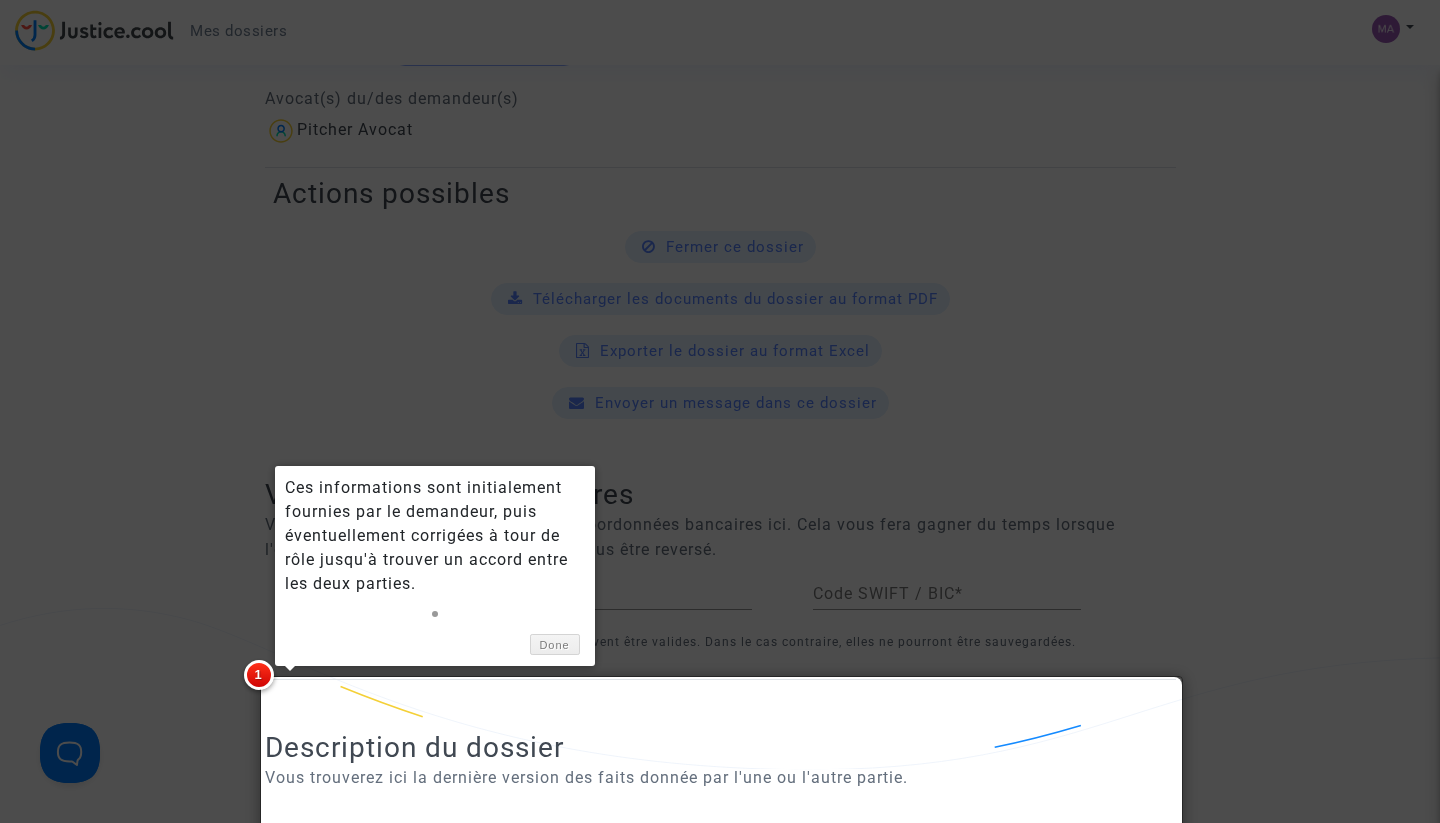 scroll, scrollTop: 839, scrollLeft: 0, axis: vertical 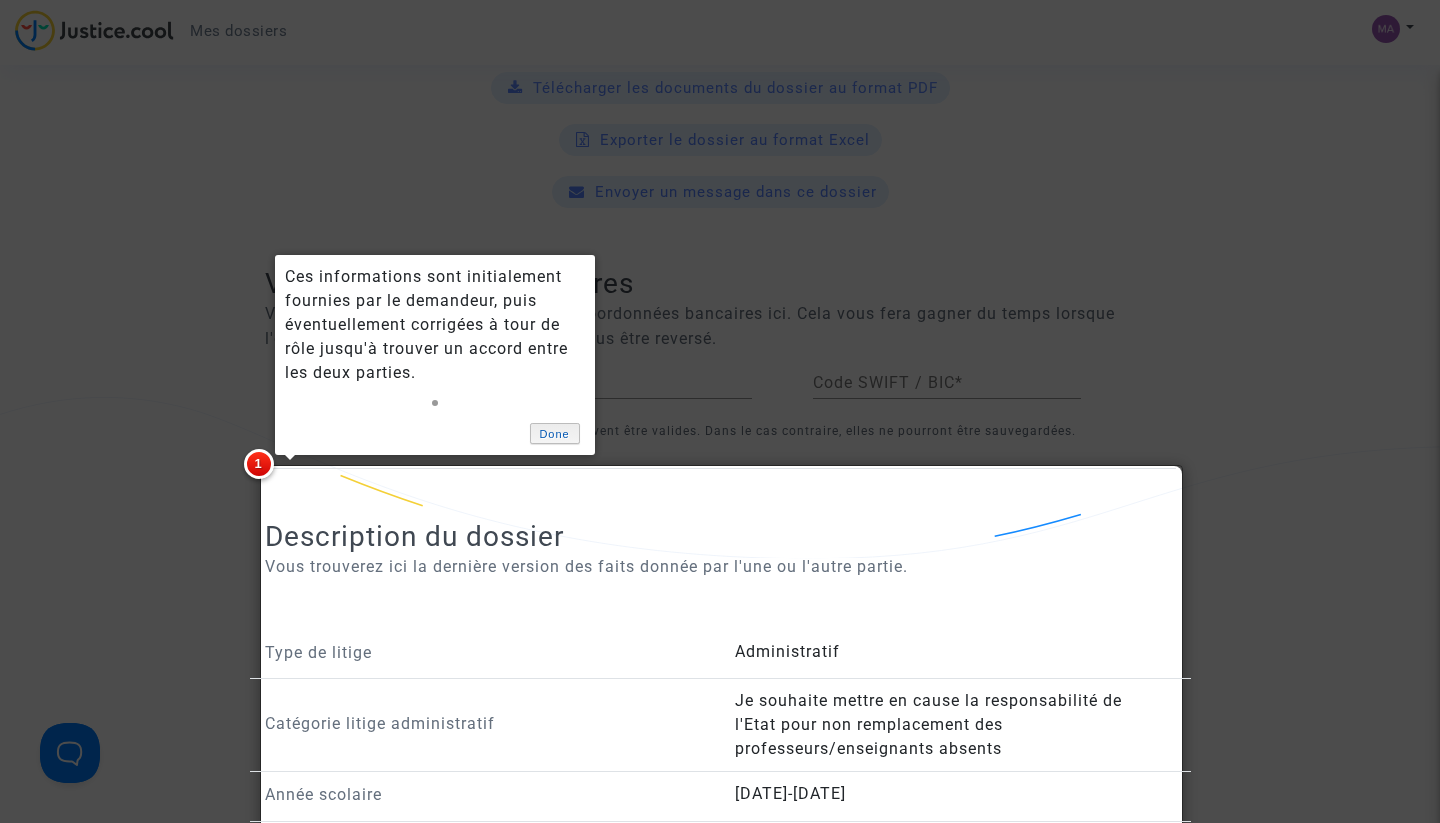 click on "Done" at bounding box center [555, 433] 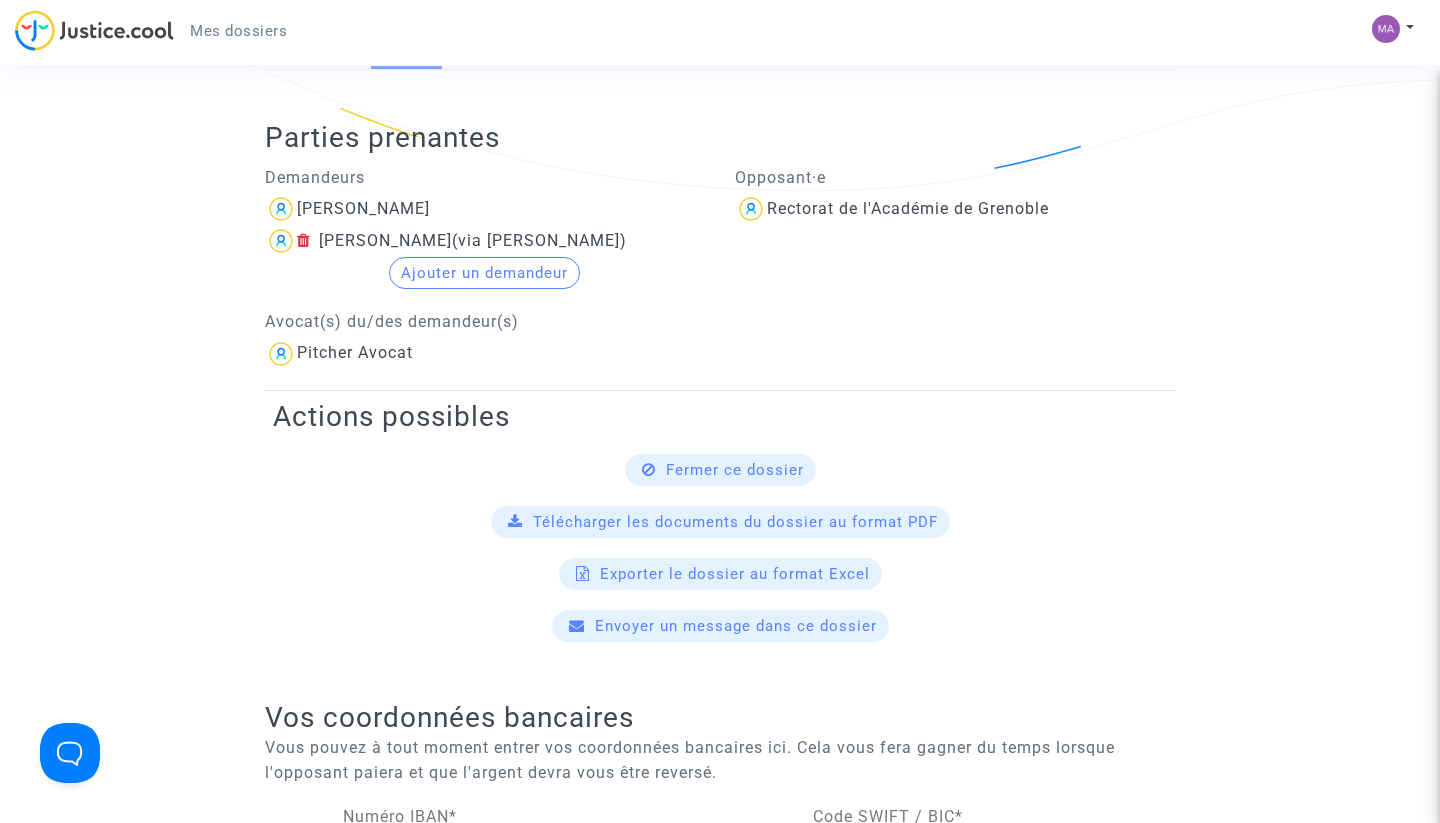 scroll, scrollTop: 330, scrollLeft: 0, axis: vertical 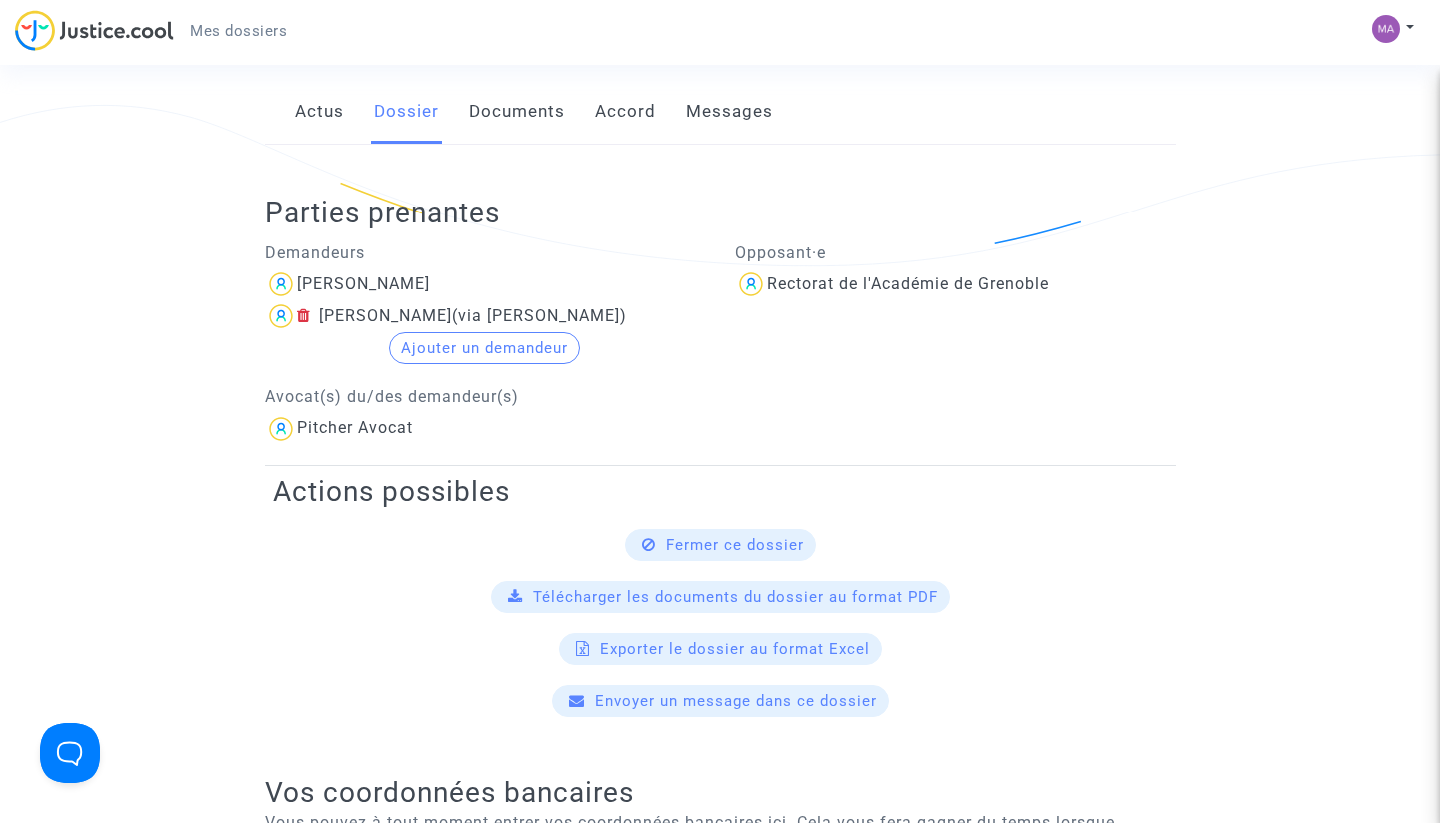 click on "Documents" 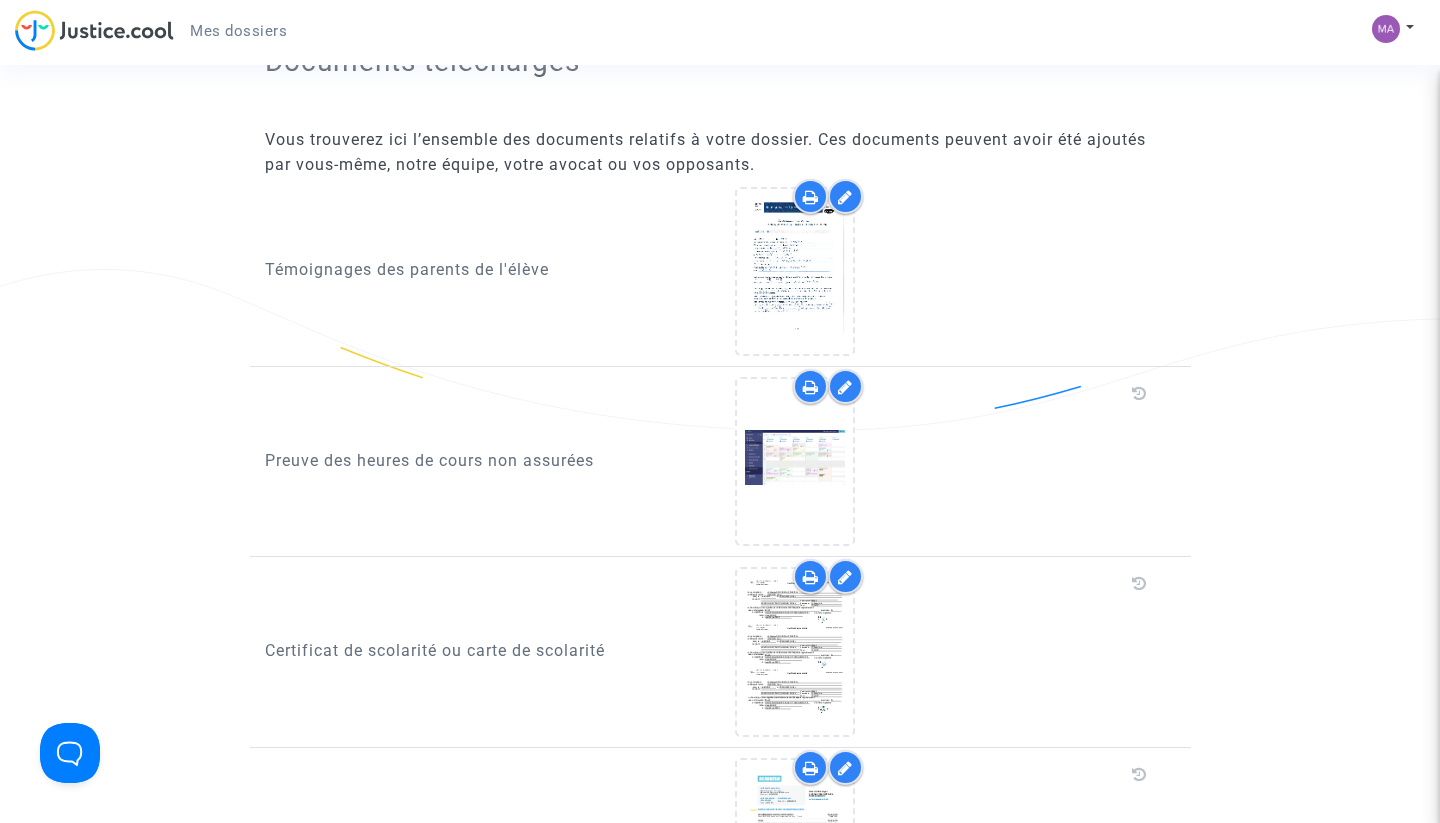 scroll, scrollTop: 968, scrollLeft: 0, axis: vertical 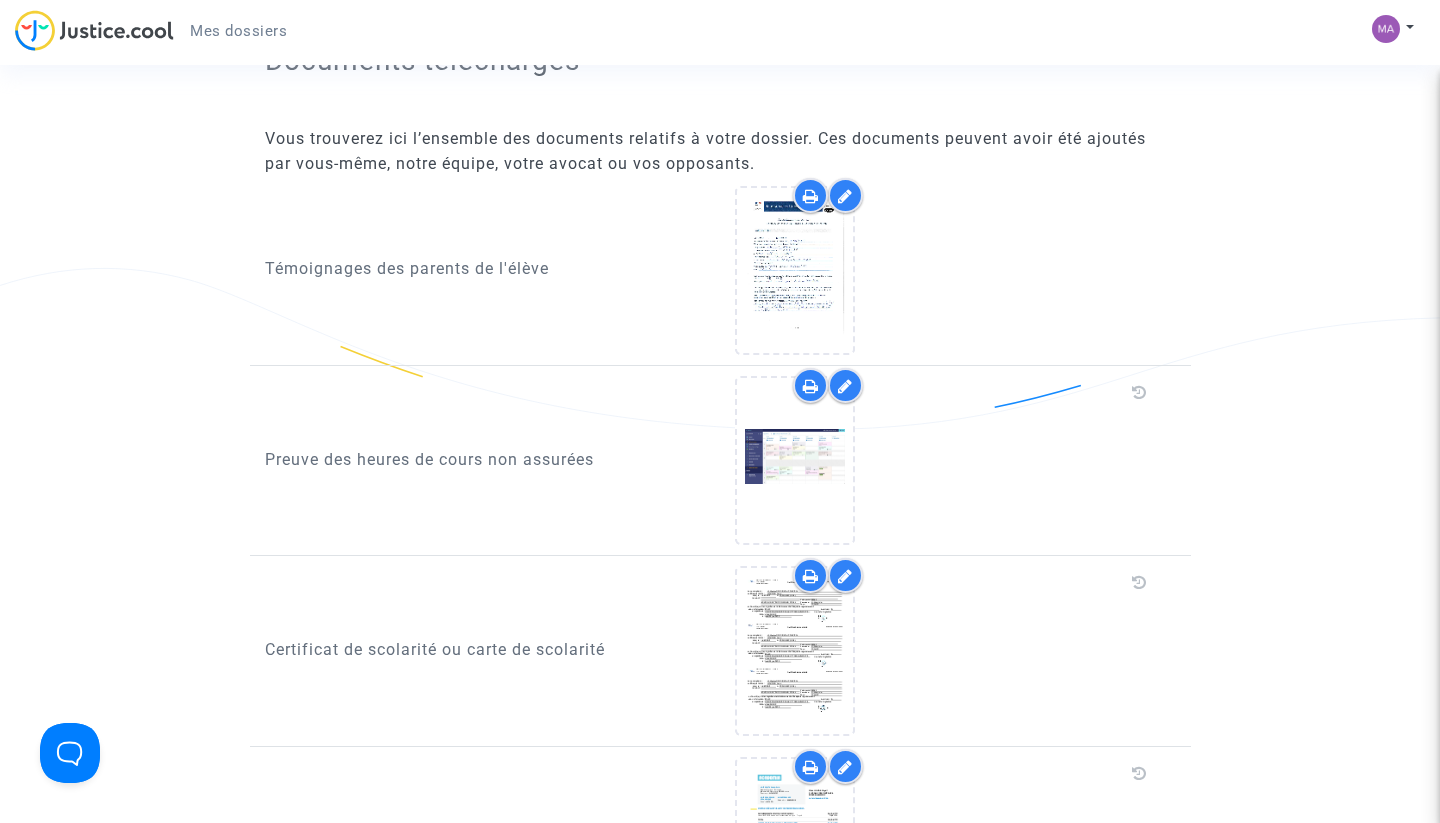 drag, startPoint x: 610, startPoint y: 459, endPoint x: 266, endPoint y: 452, distance: 344.07123 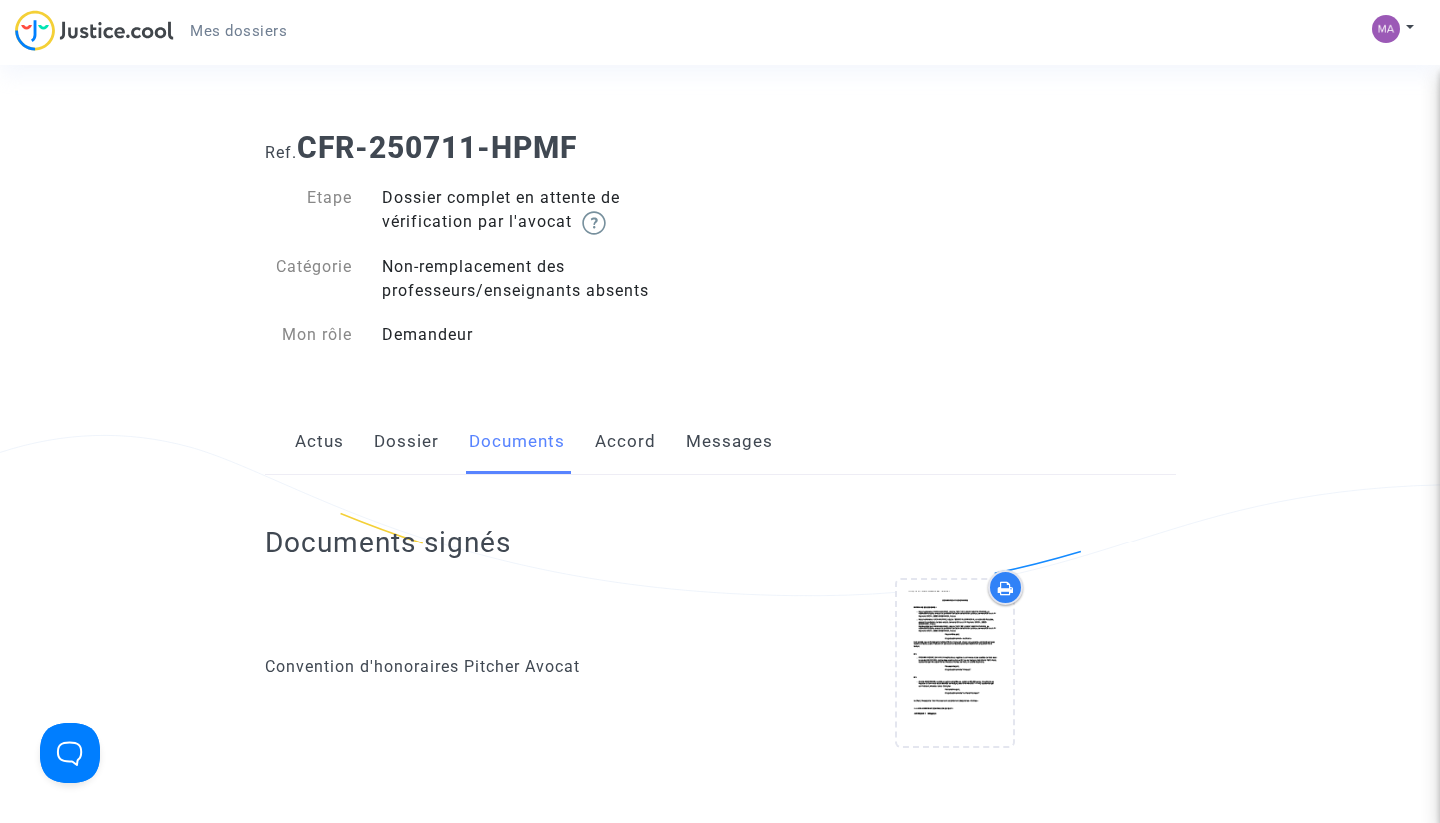 scroll, scrollTop: 0, scrollLeft: 0, axis: both 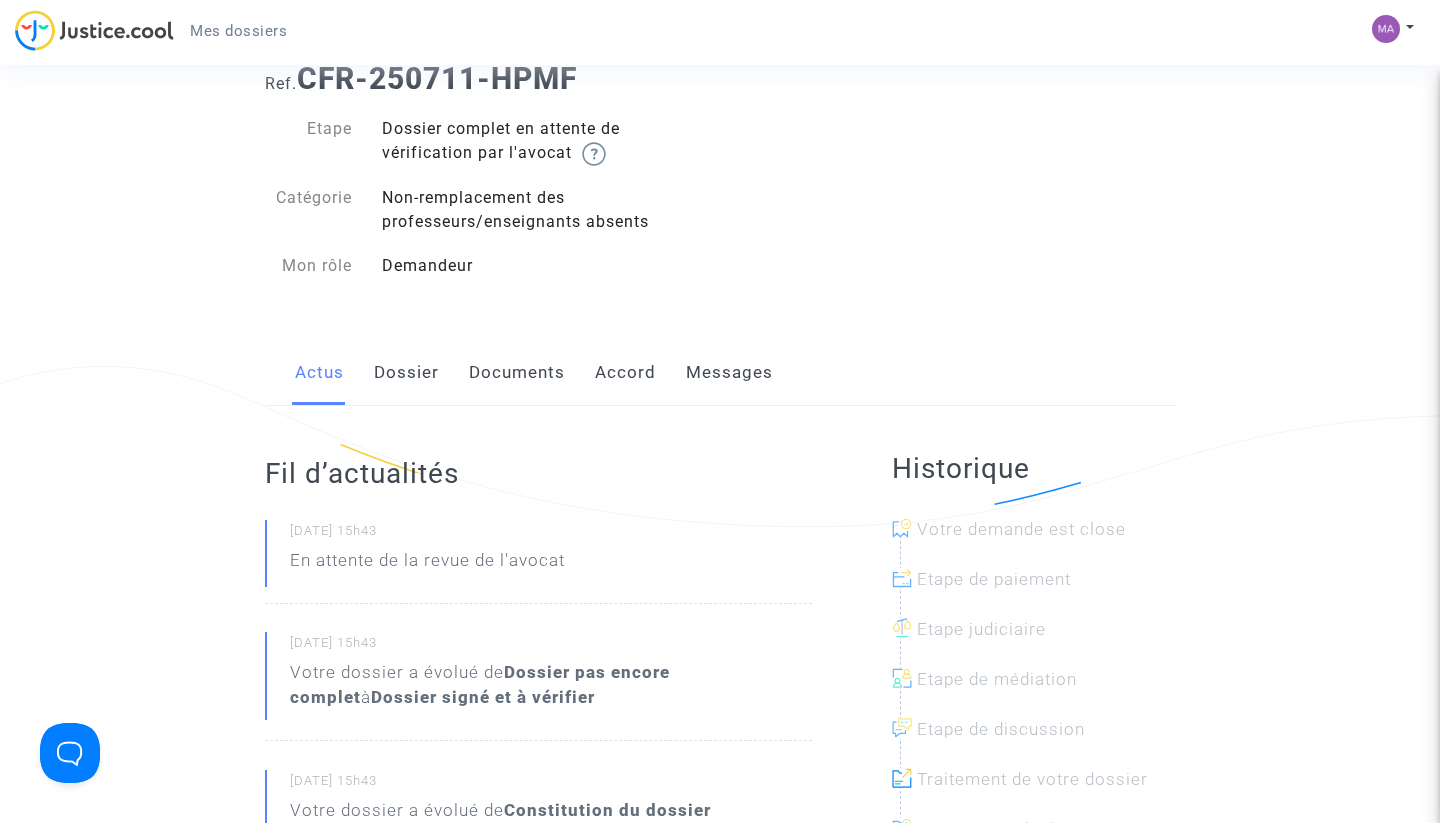 click on "Dossier" 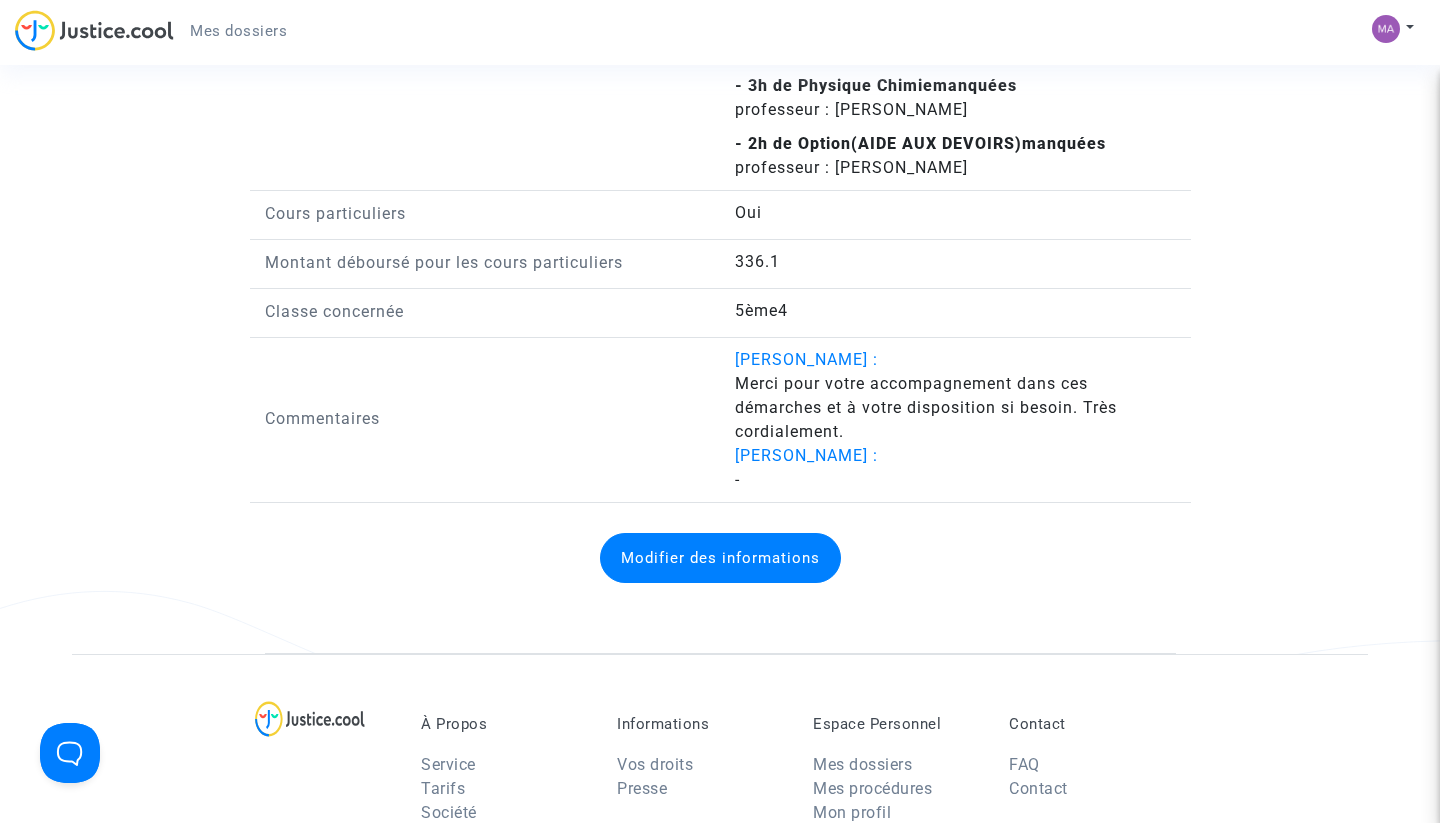 scroll, scrollTop: 2341, scrollLeft: 0, axis: vertical 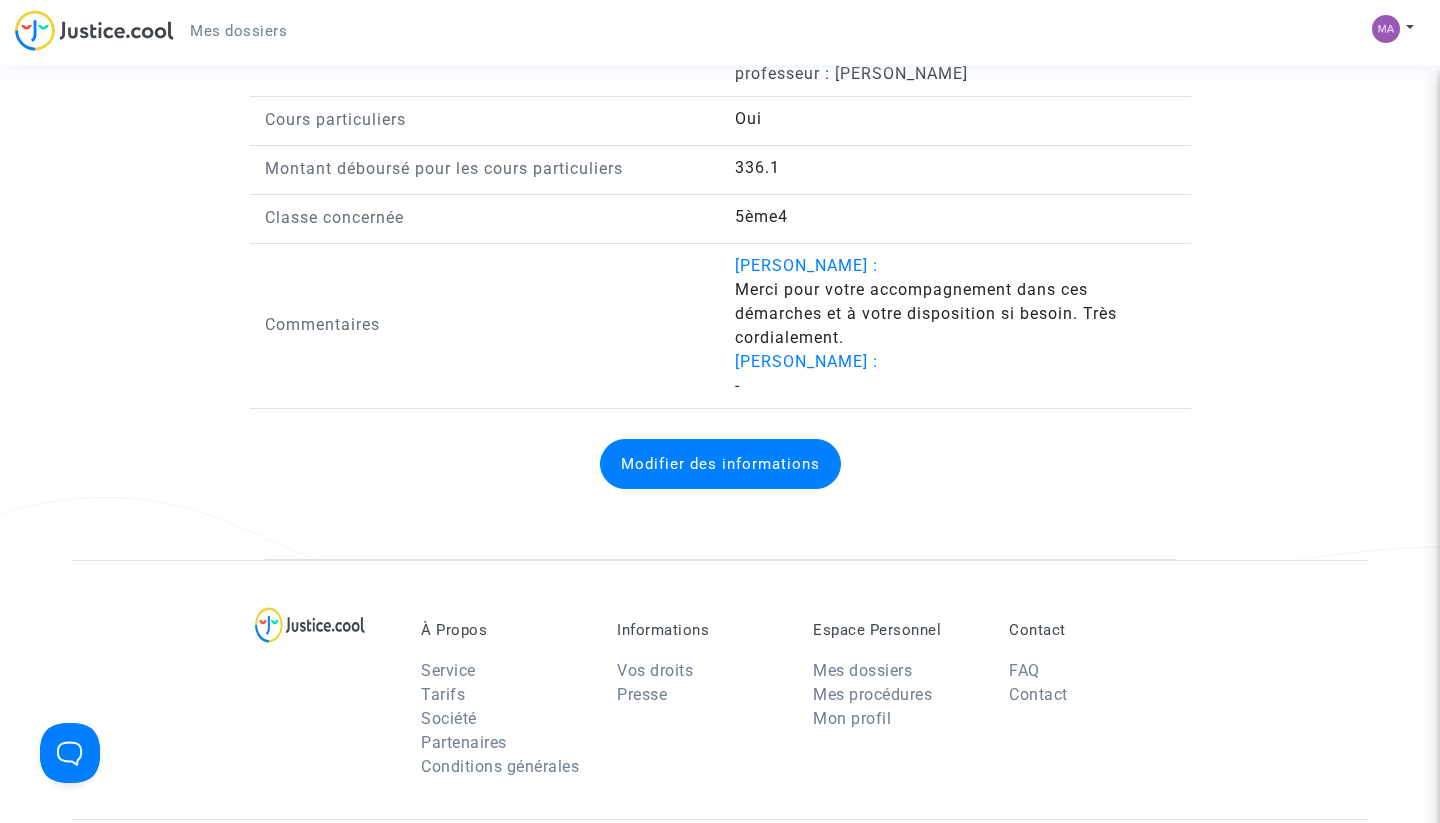 click on "Modifier des informations" 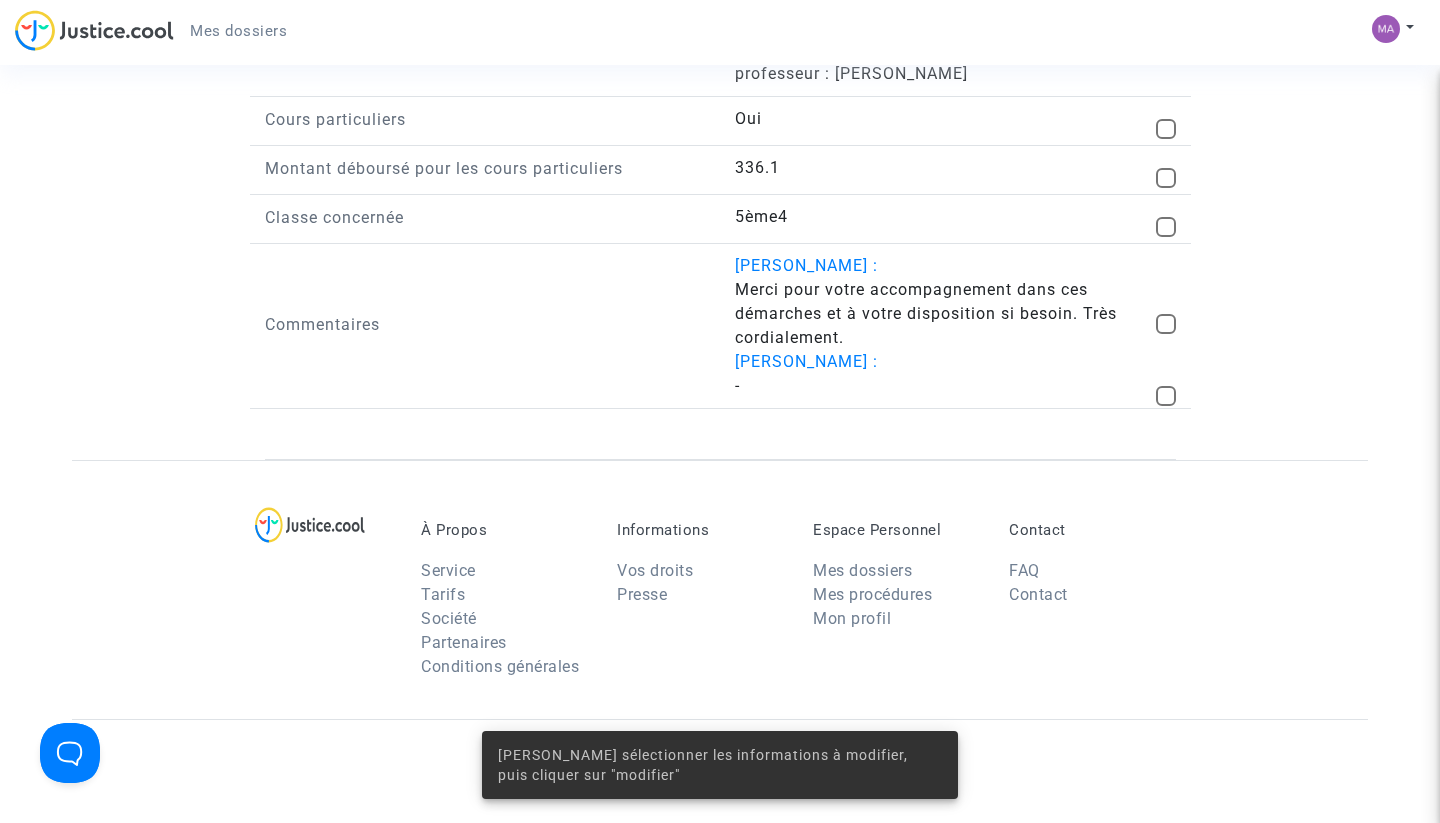 click at bounding box center (1166, 324) 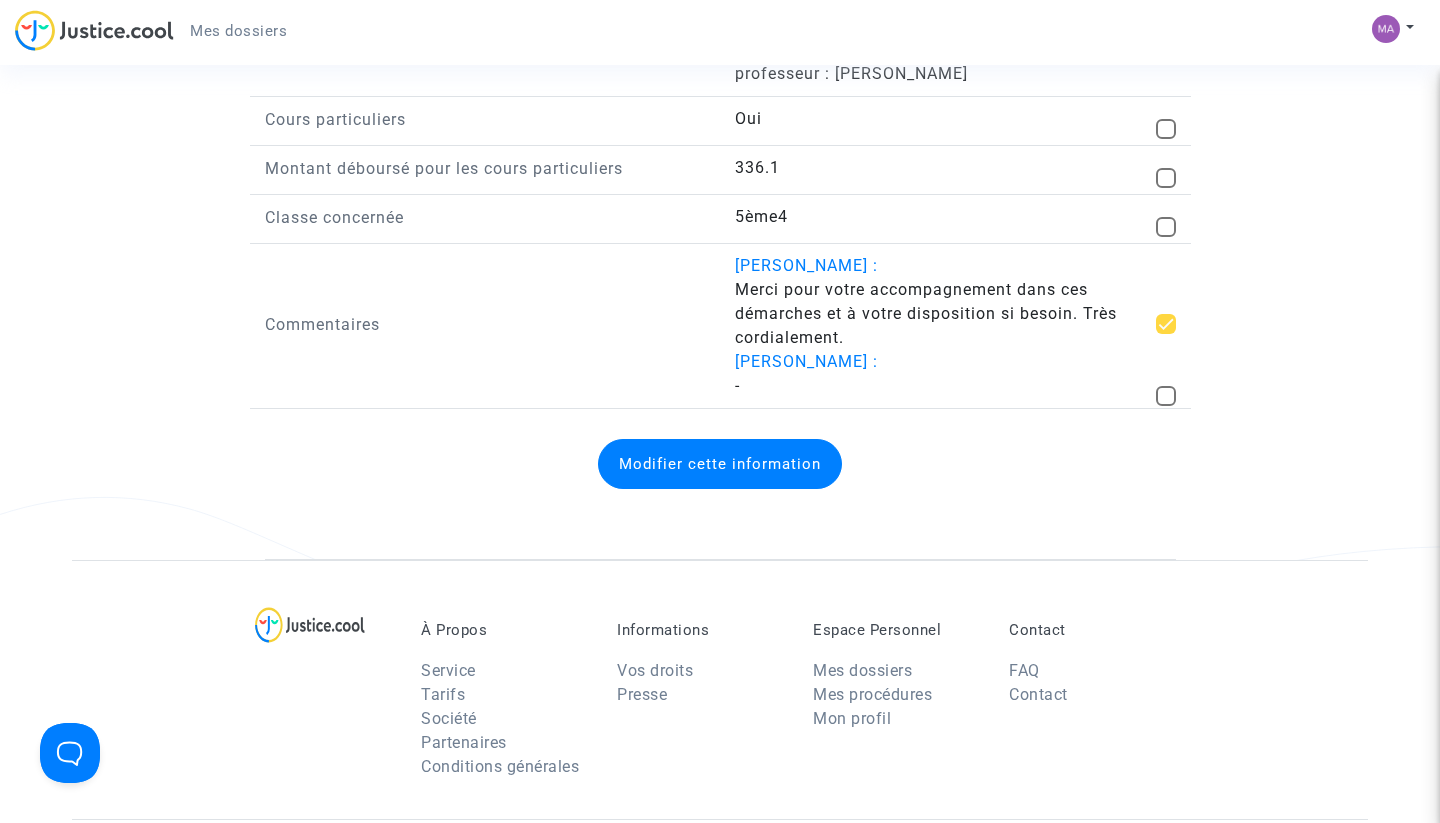 click on "Modifier cette information" 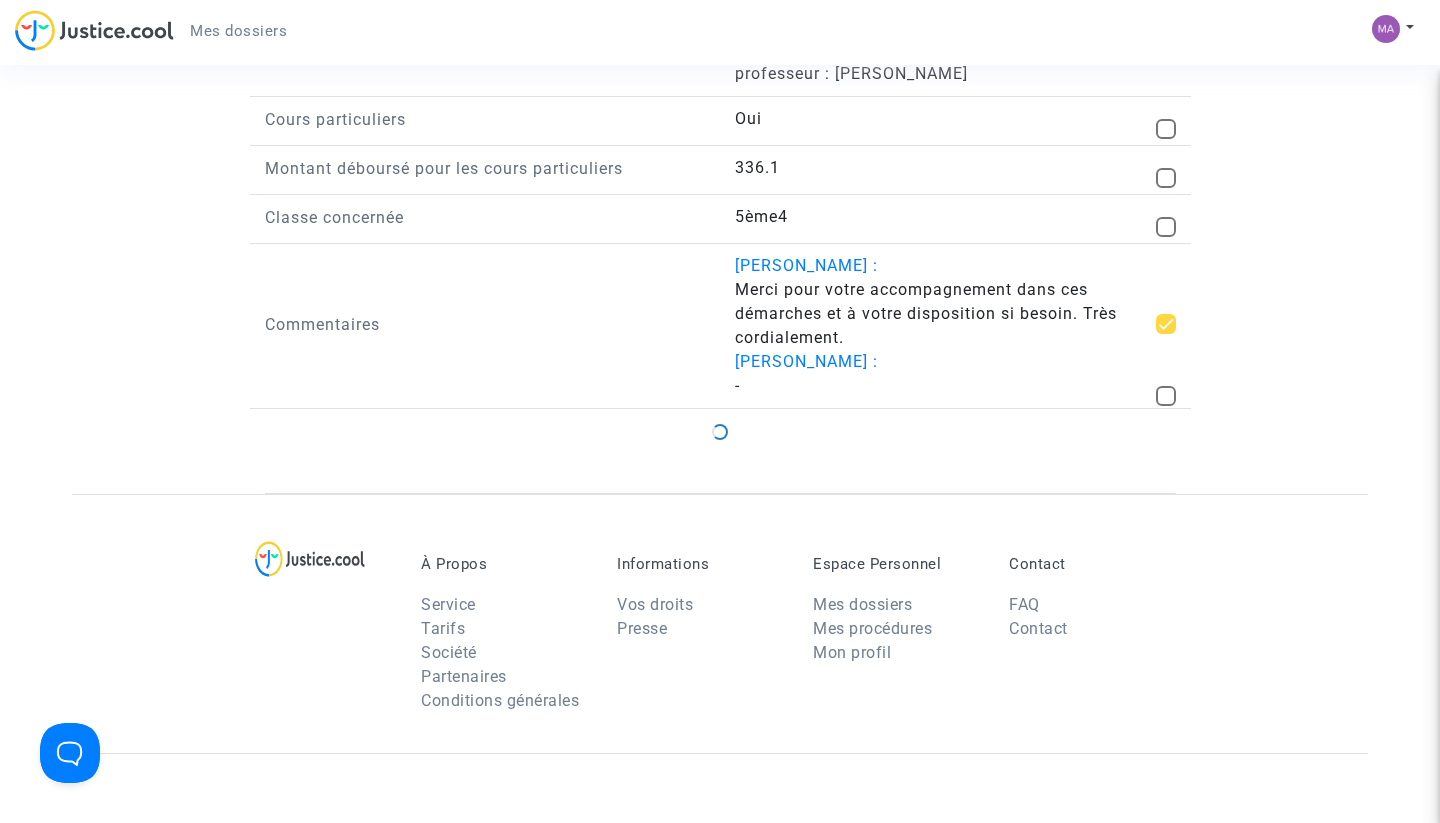 scroll, scrollTop: 2017, scrollLeft: 0, axis: vertical 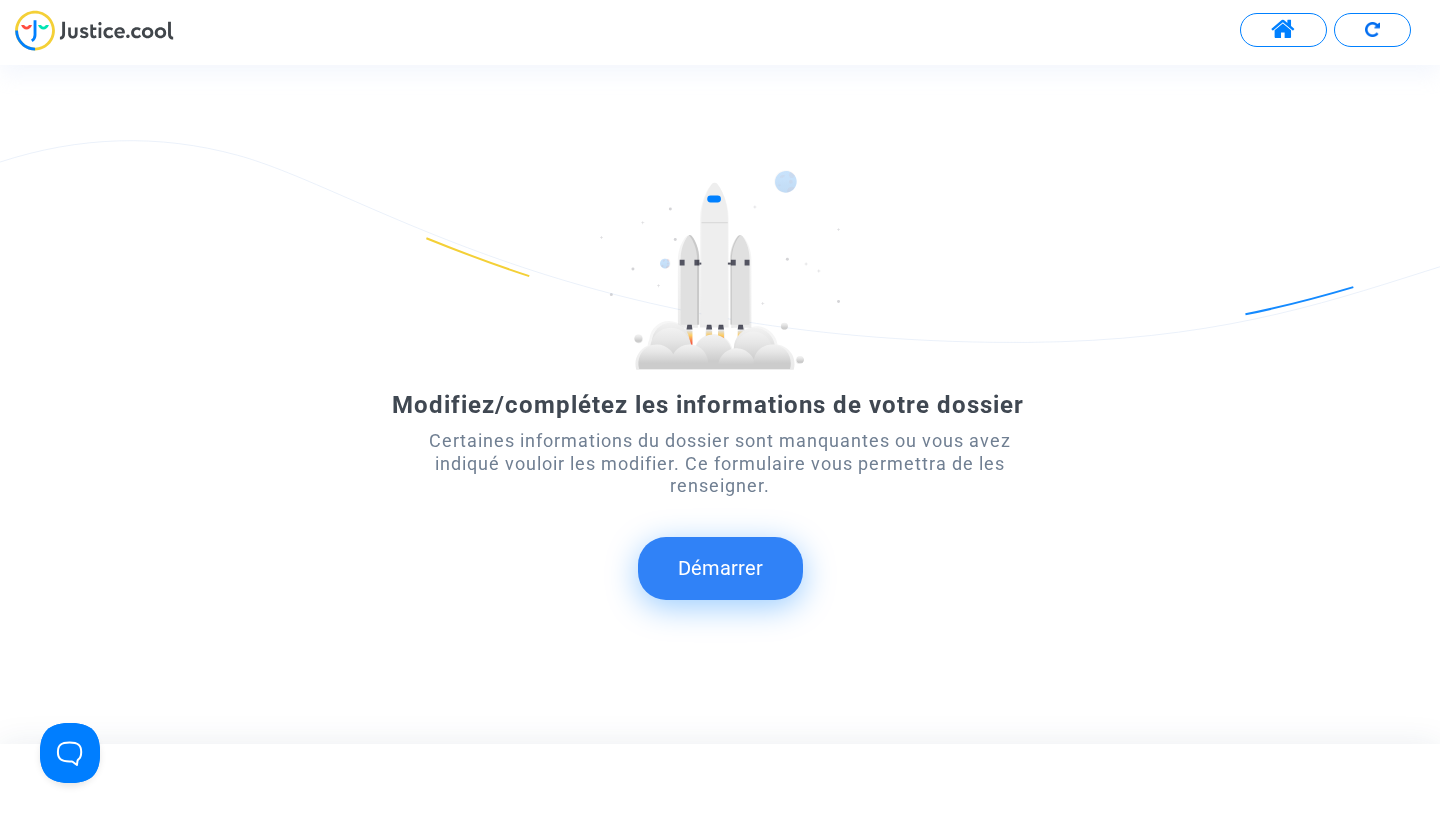 click on "Démarrer" 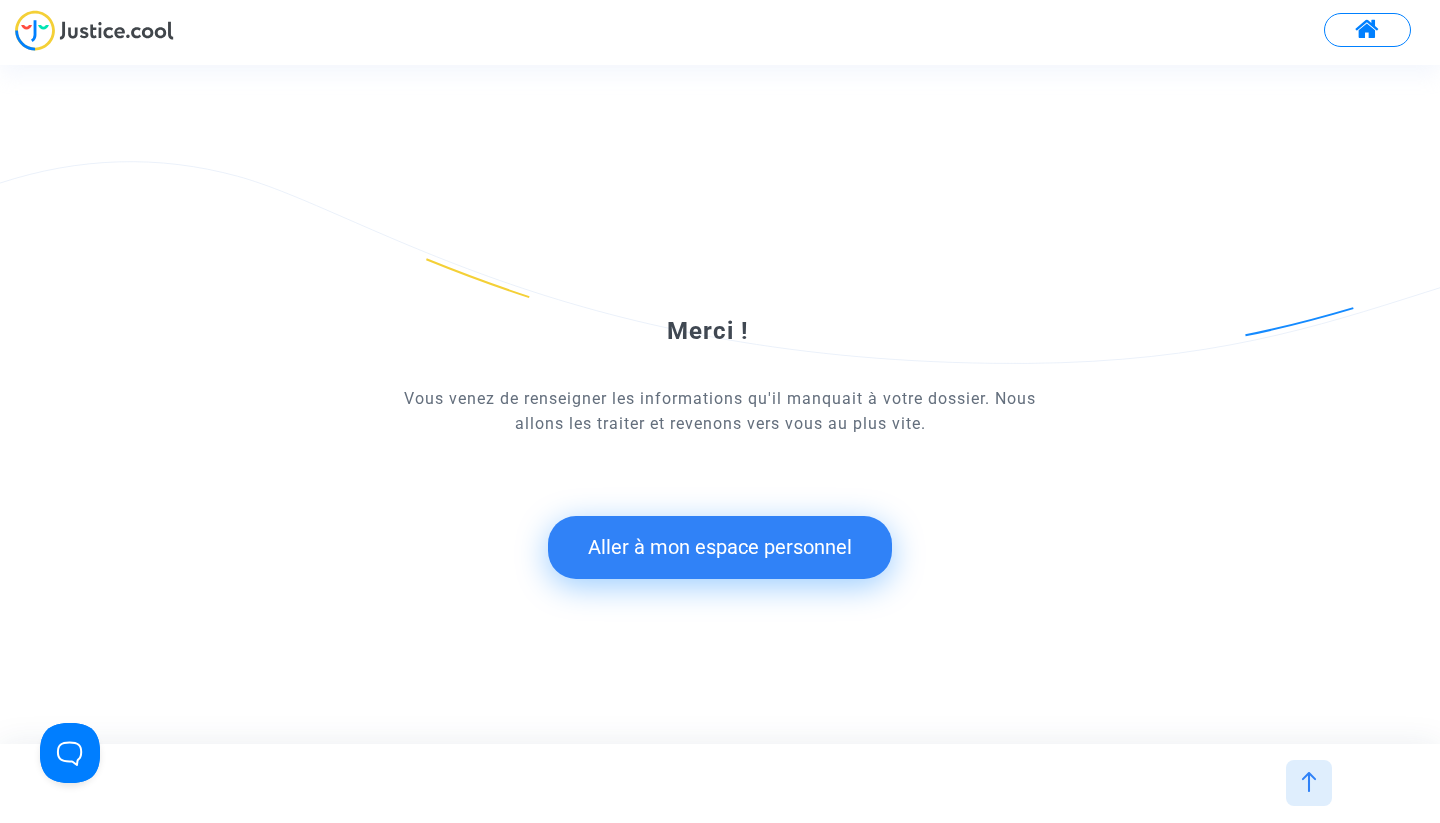 scroll, scrollTop: 0, scrollLeft: 0, axis: both 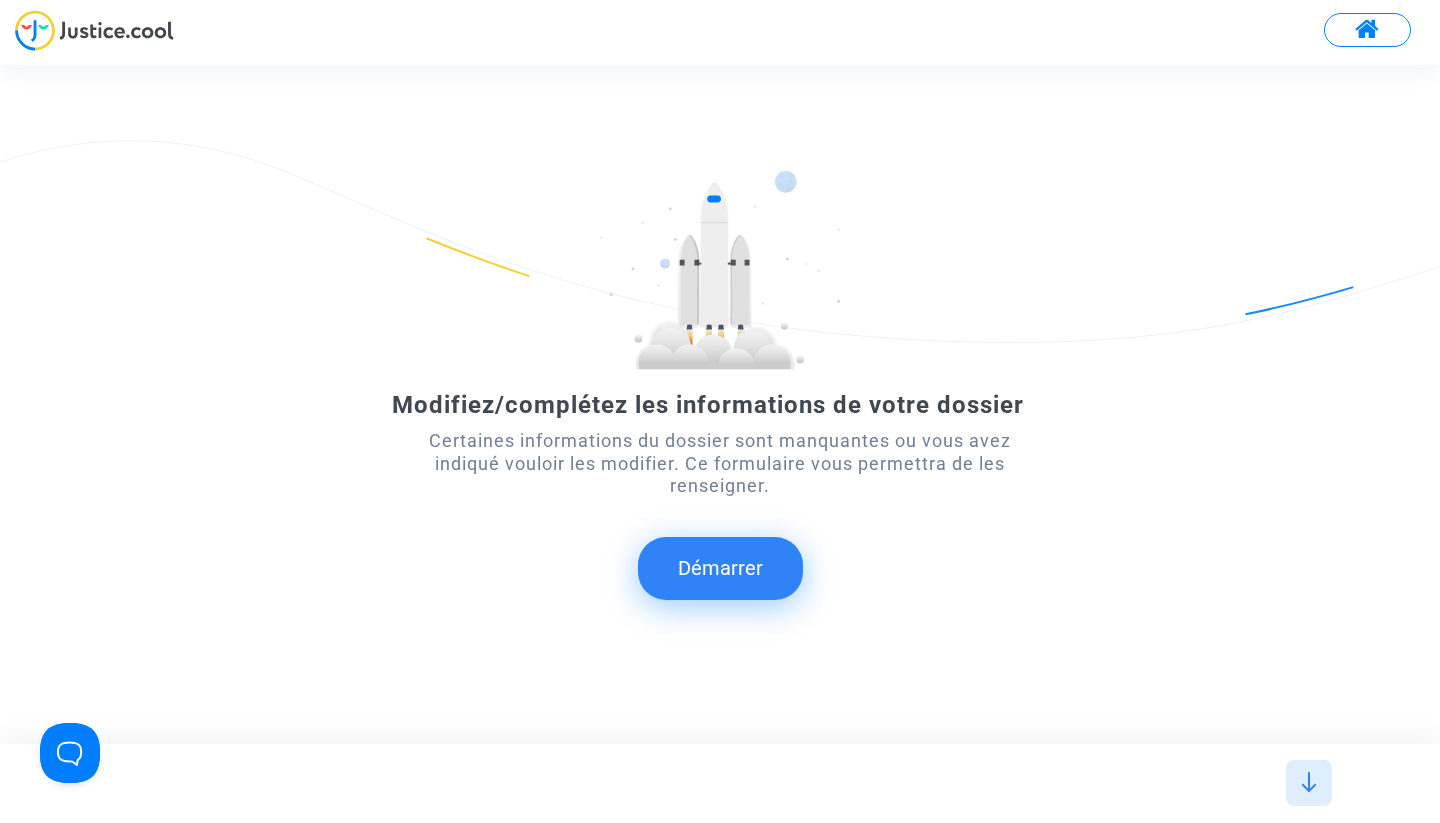 click on "Démarrer" 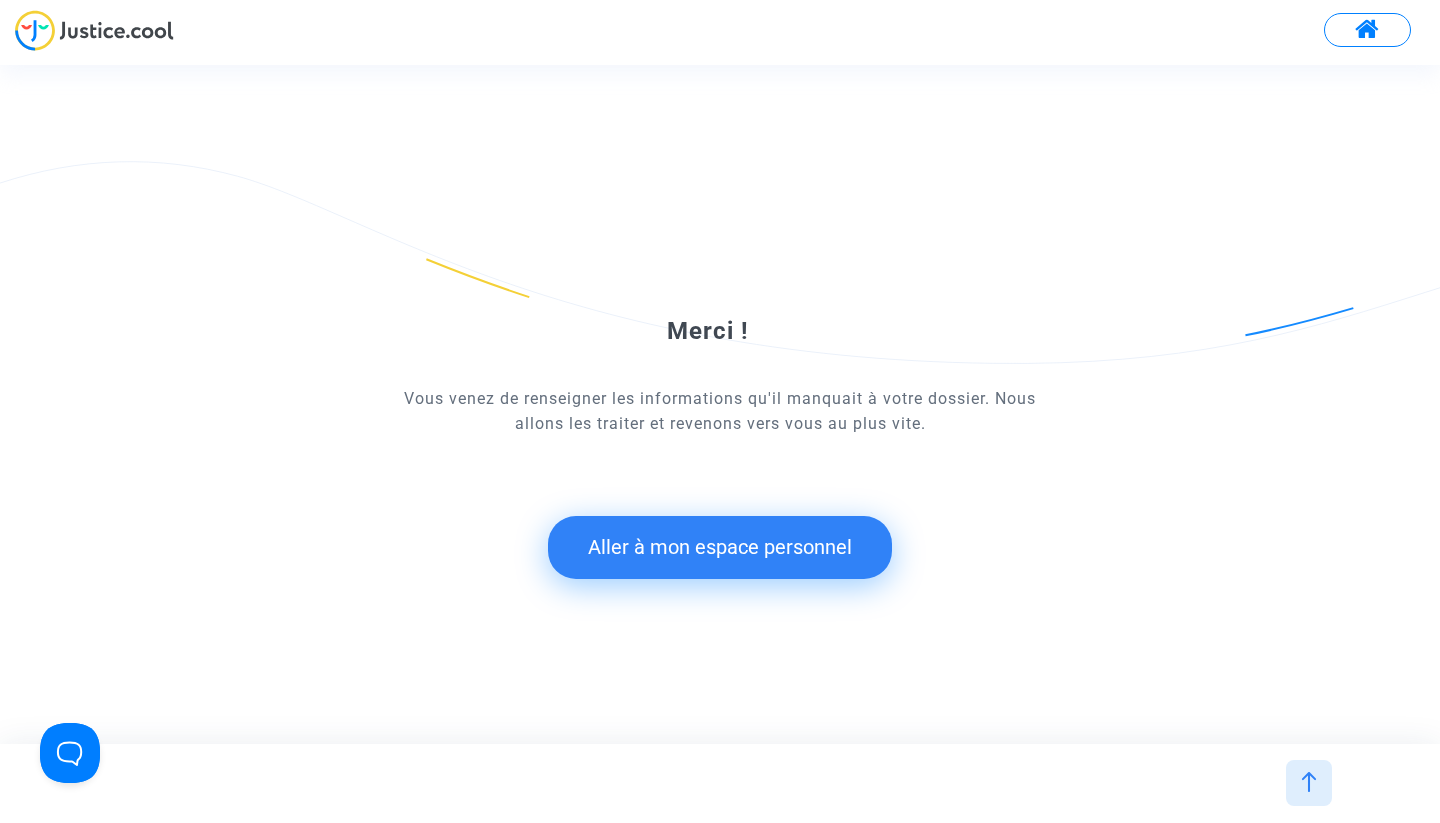 scroll, scrollTop: 0, scrollLeft: 0, axis: both 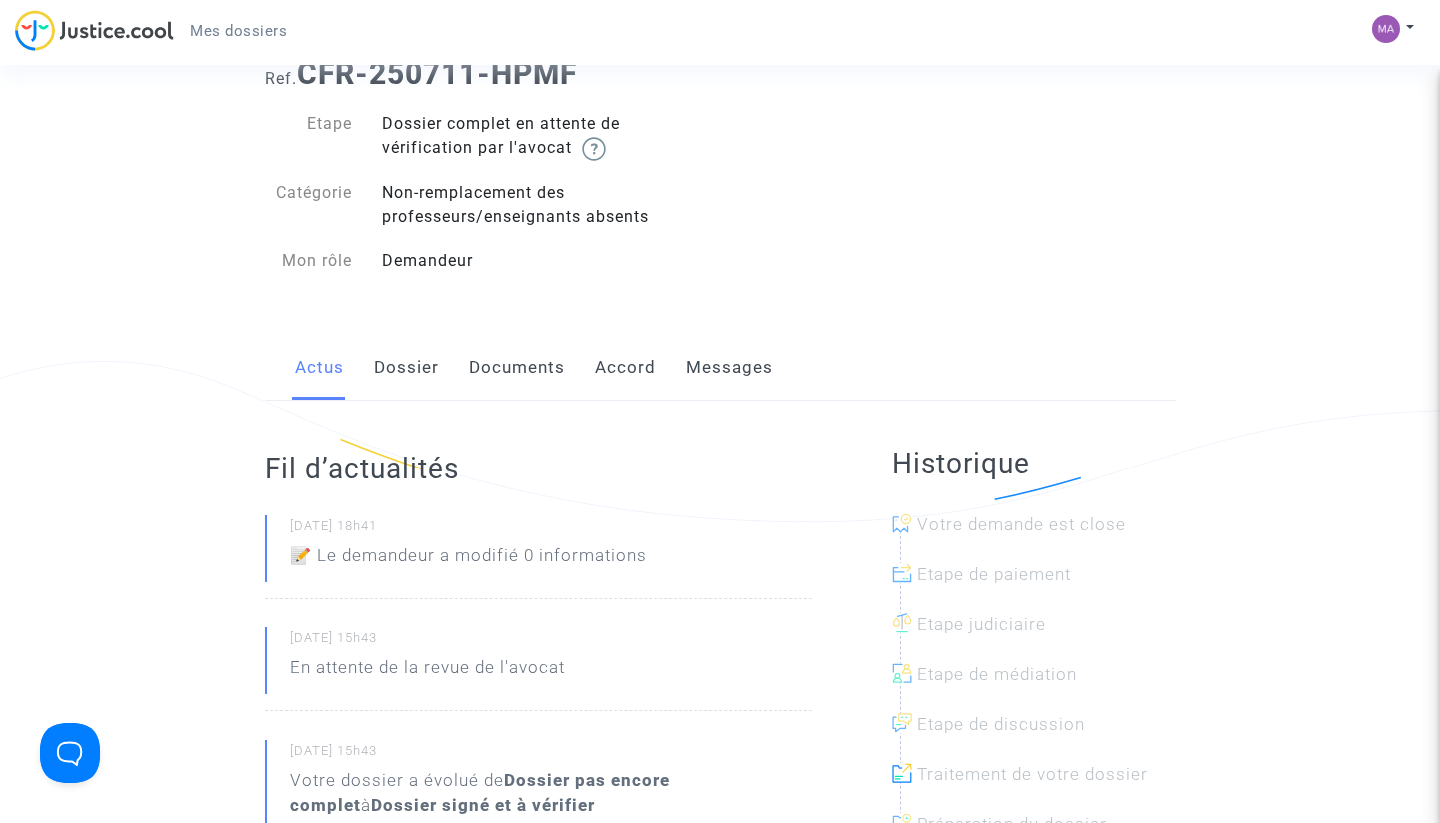 click on "Dossier" 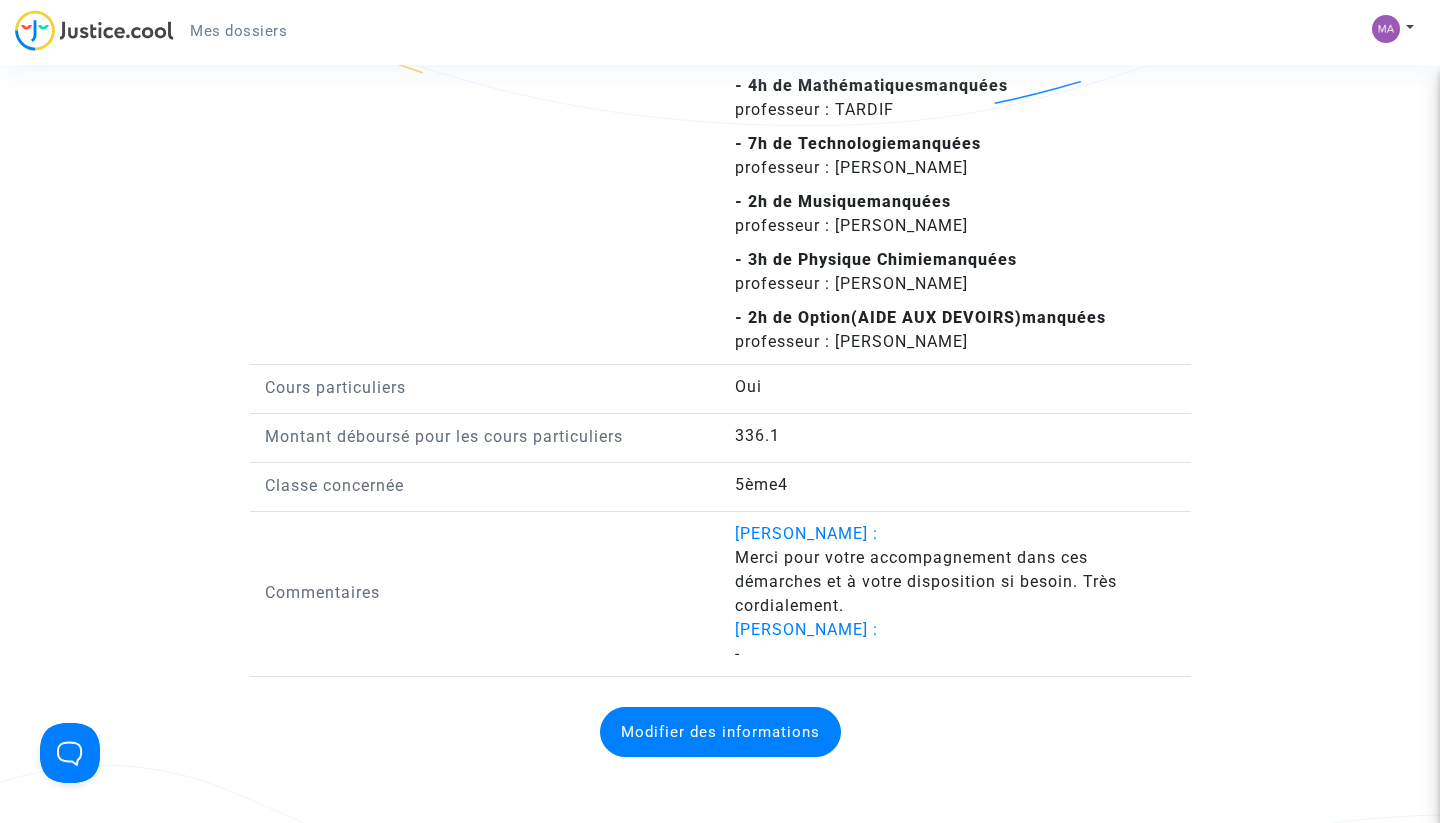 scroll, scrollTop: 2113, scrollLeft: 0, axis: vertical 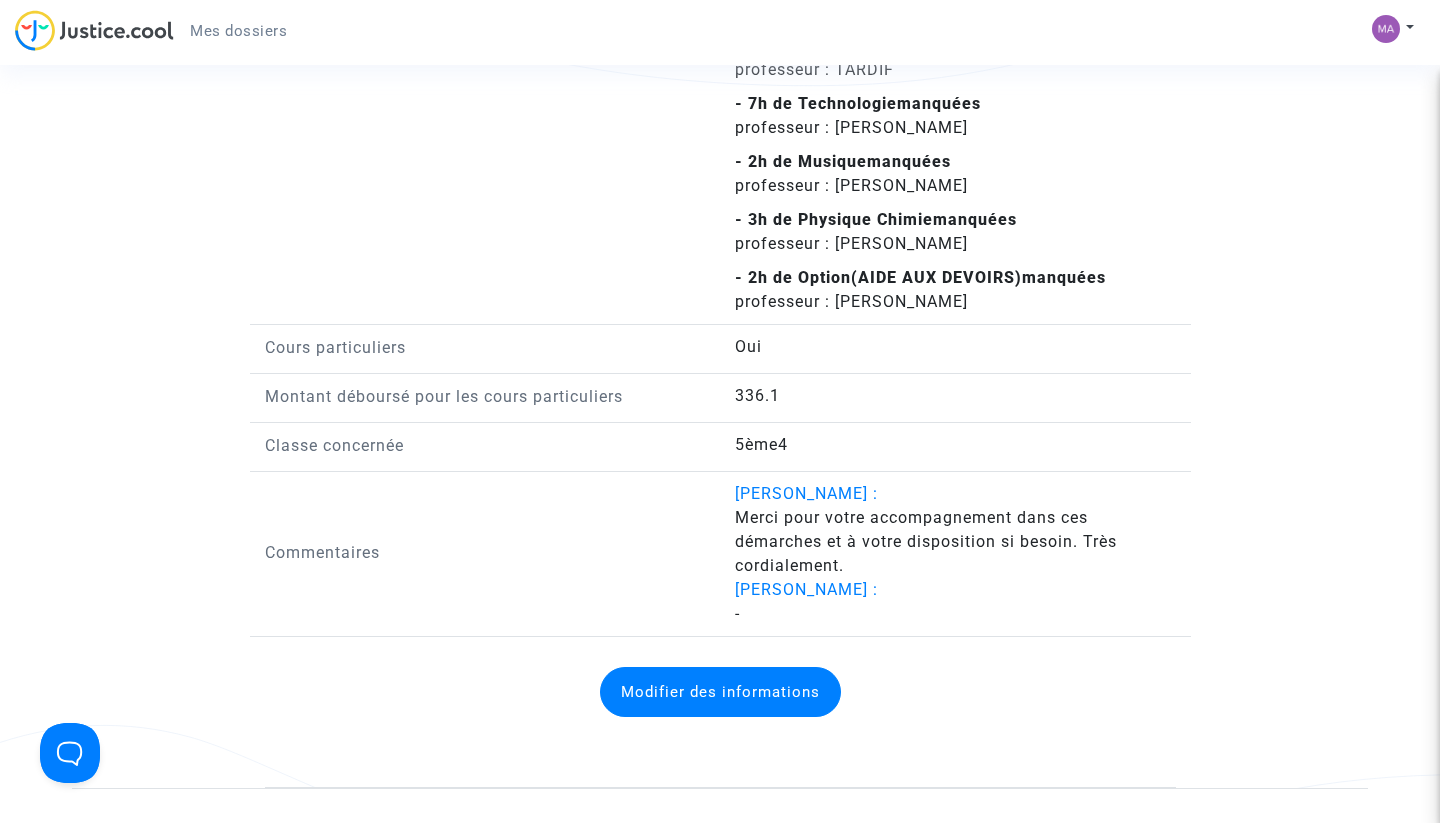 click on "Modifier des informations" 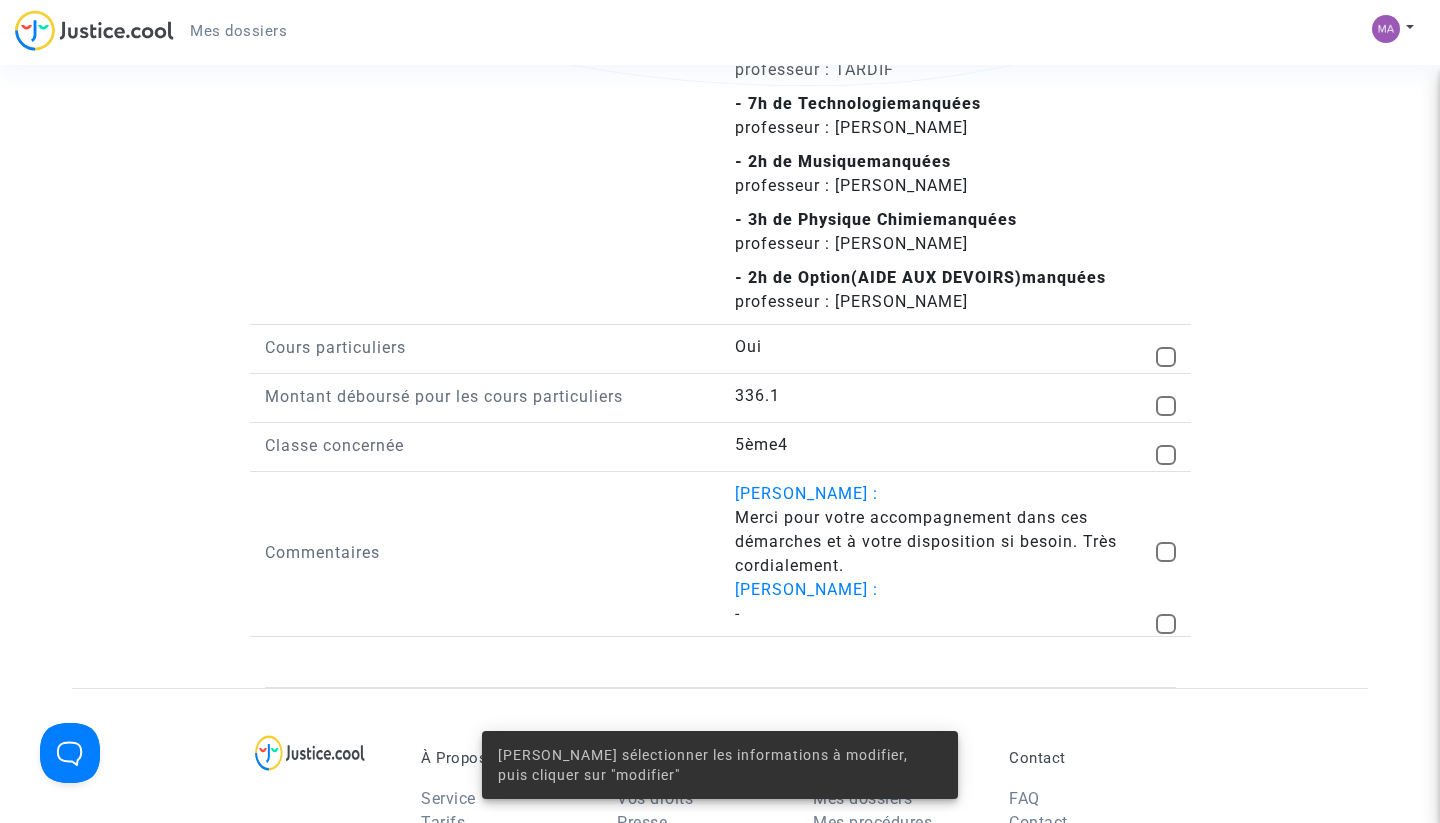 click on "Merci pour votre accompagnement dans ces démarches et à votre disposition si
besoin. Très cordialement." 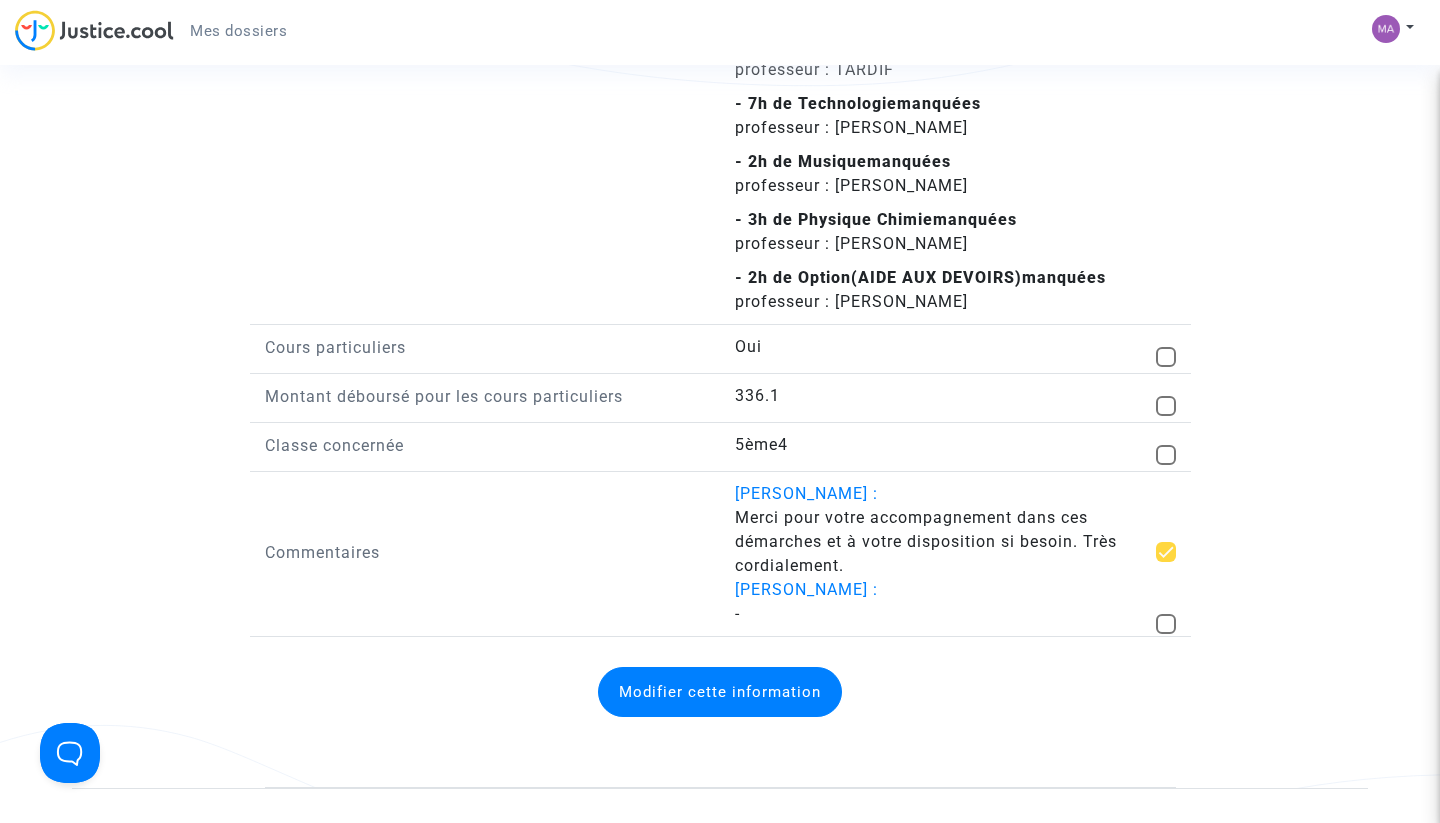click on "Modifier cette information" 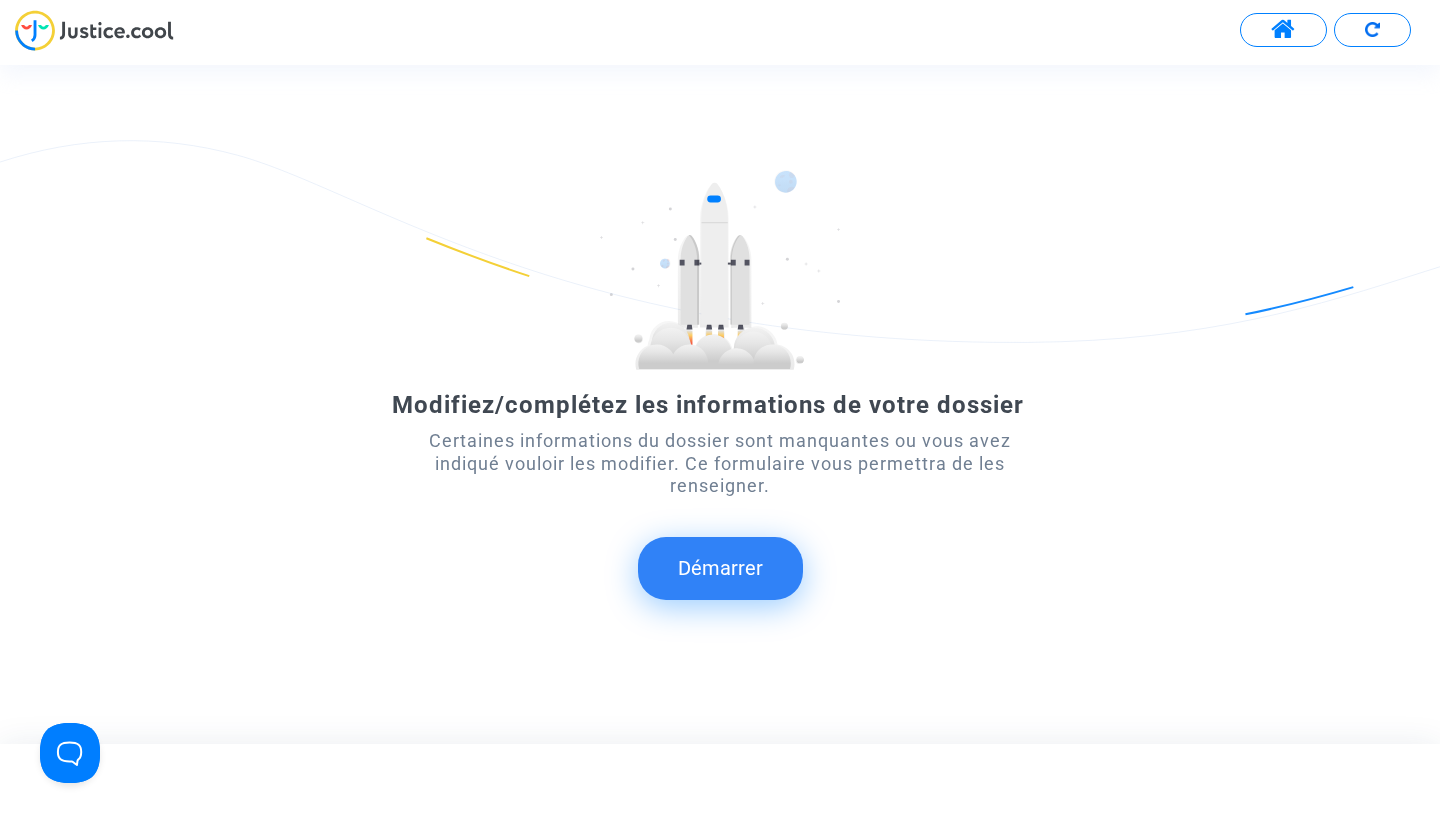 scroll, scrollTop: 0, scrollLeft: 0, axis: both 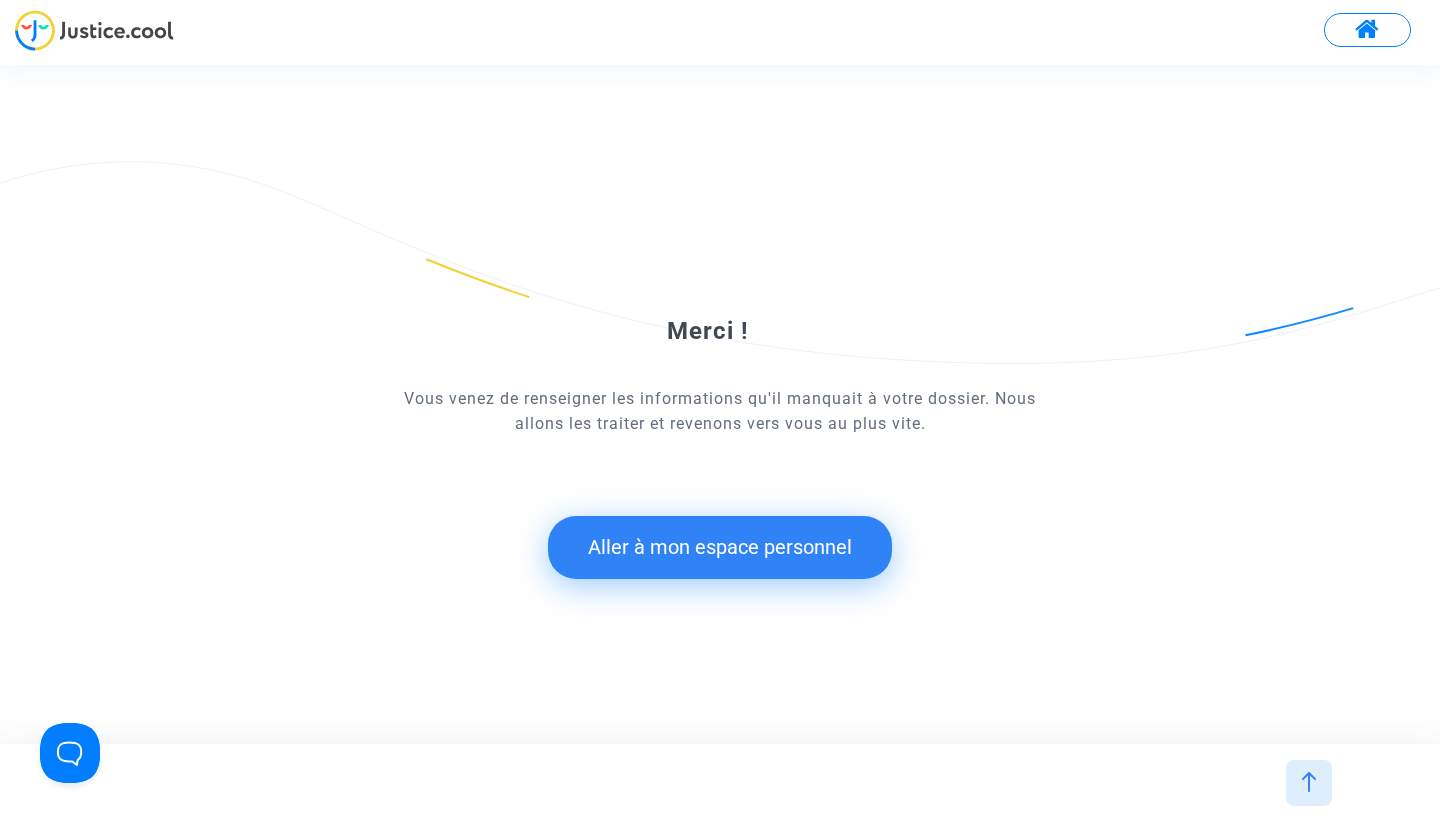 click at bounding box center [1309, 782] 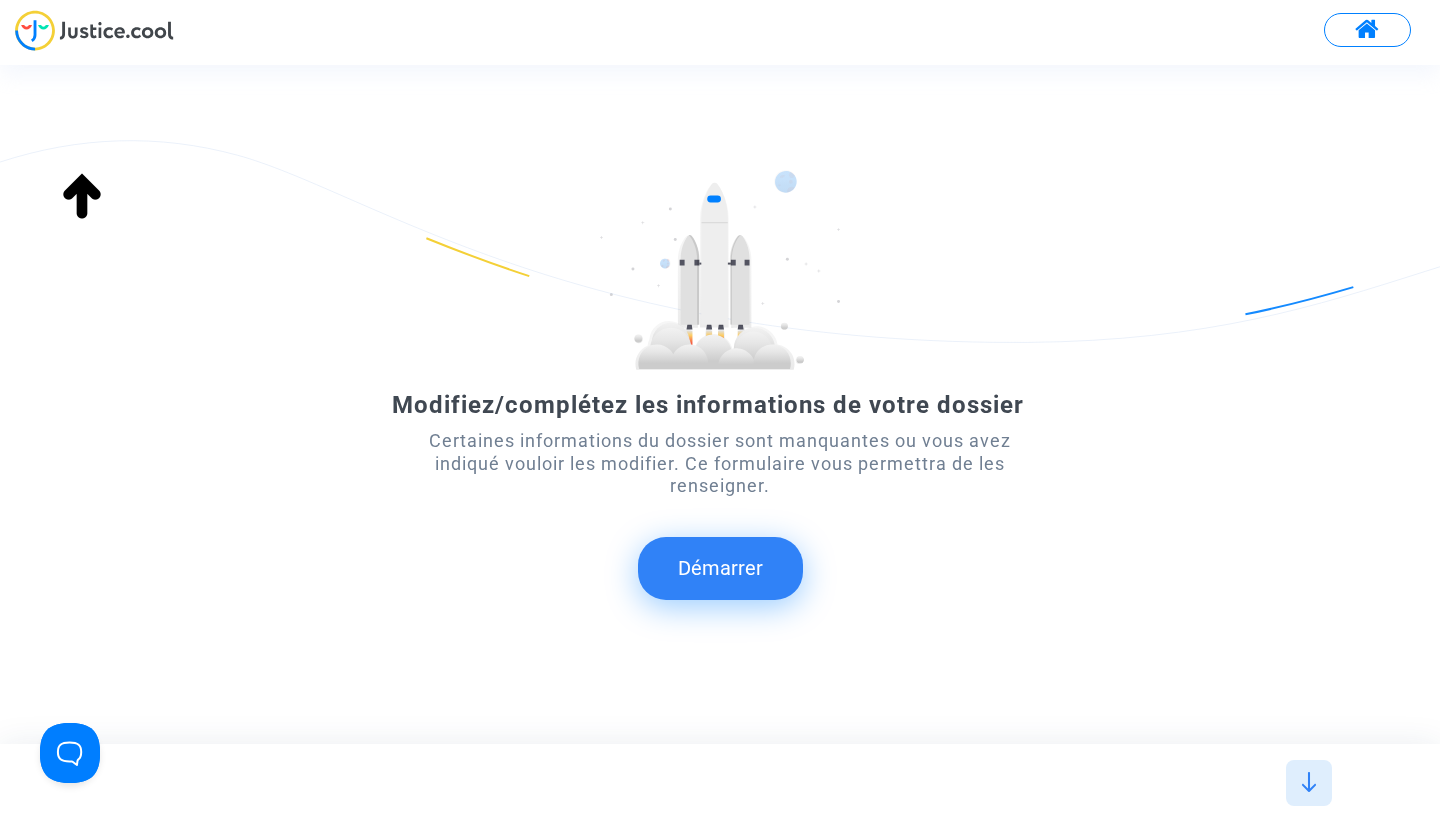 click on "Merci !  Vous venez de renseigner les informations qu'il manquait à votre dossier. Nous allons les traiter et revenons vers vous au plus vite. Aller à mon espace personnel" 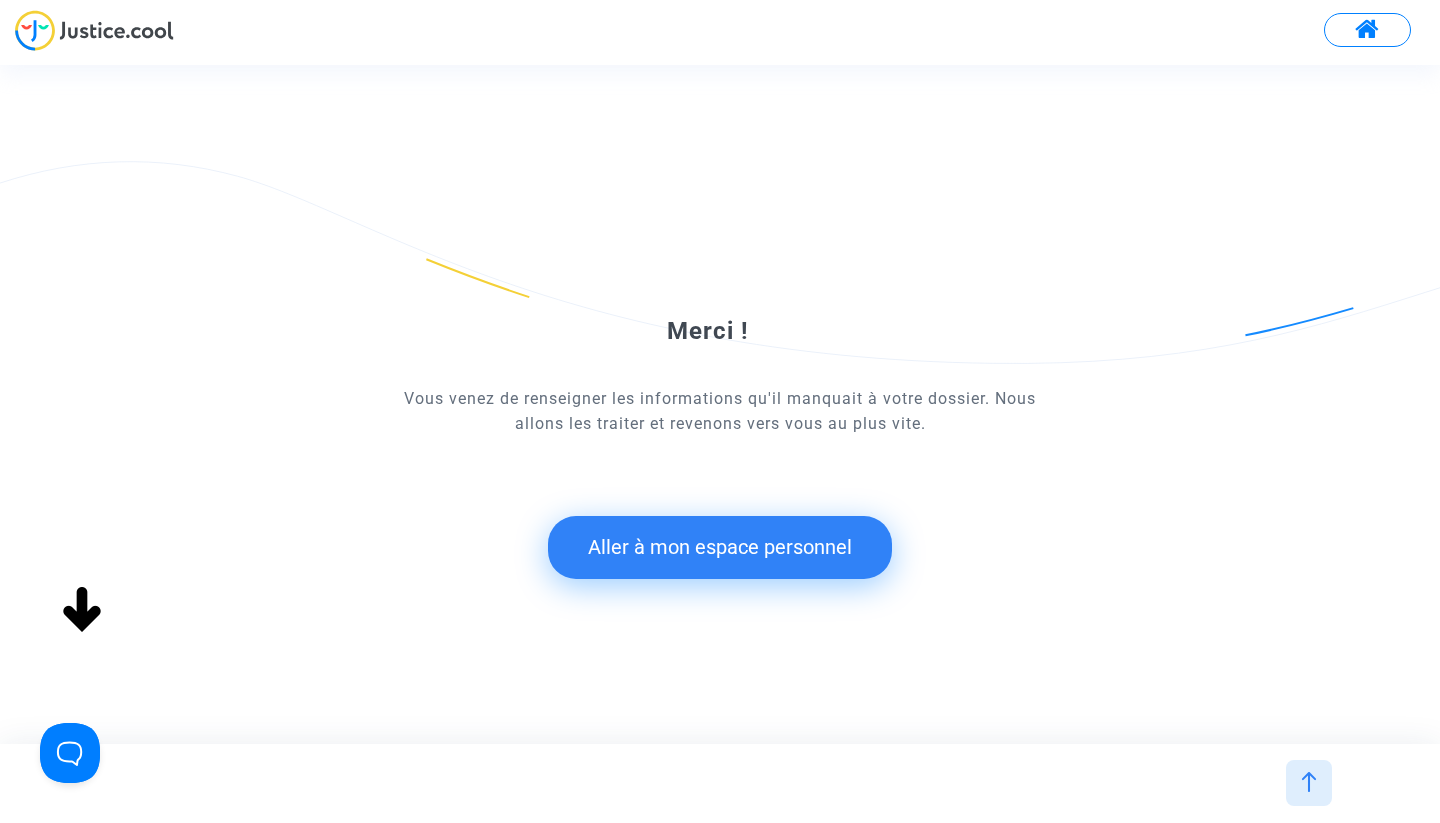 click on "Aller à mon espace personnel" 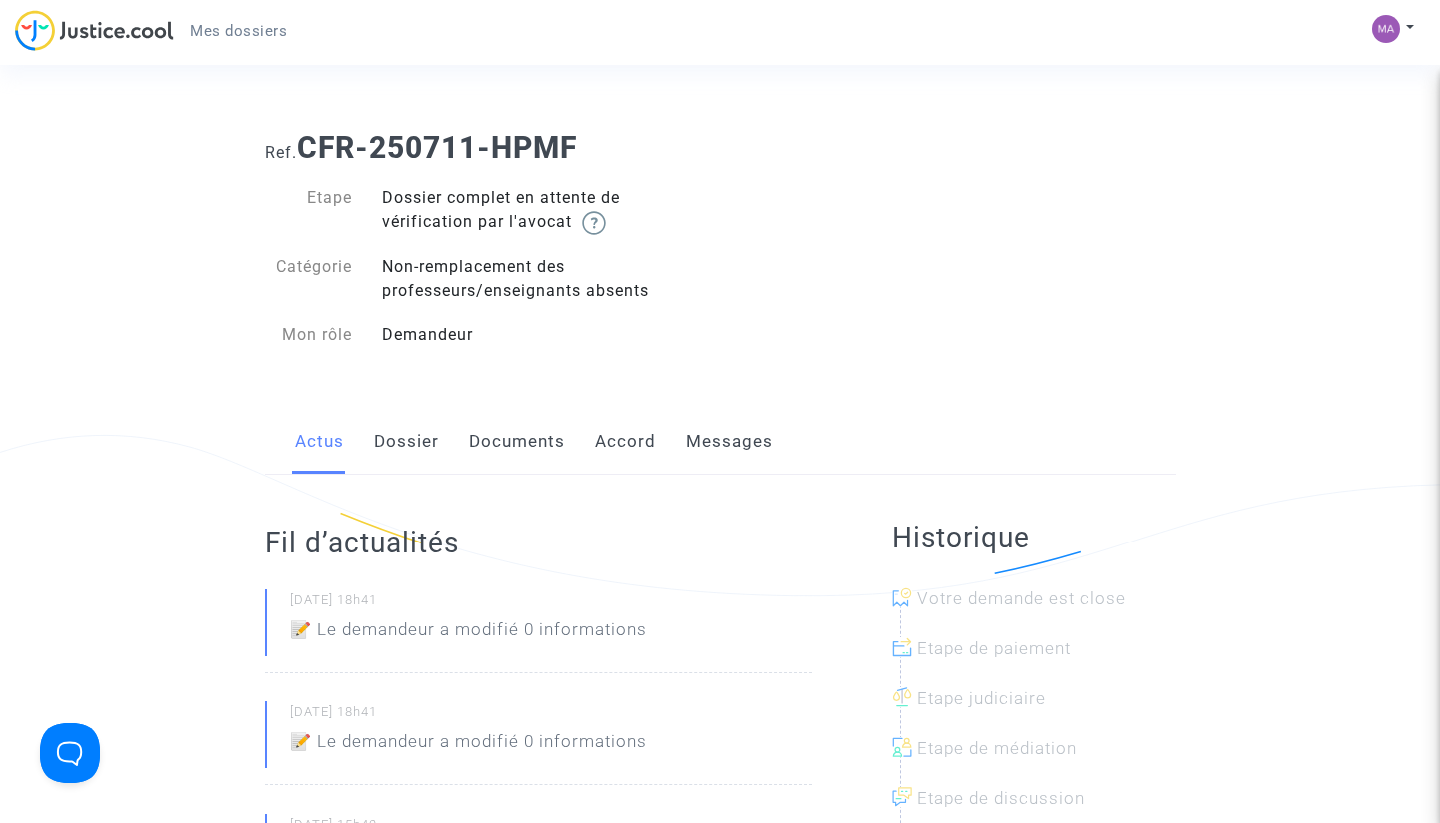 scroll, scrollTop: 0, scrollLeft: 0, axis: both 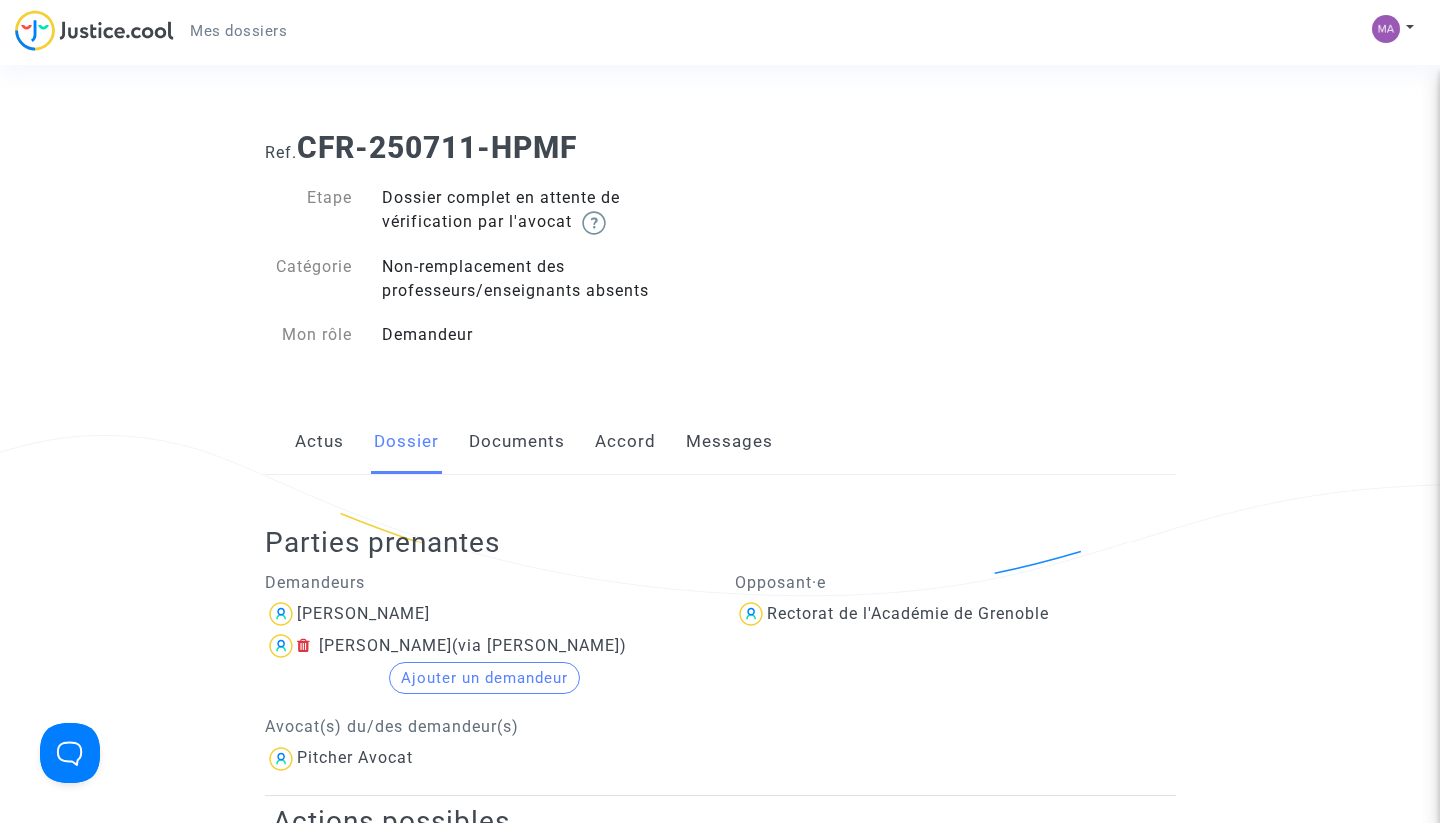 click at bounding box center (1386, 29) 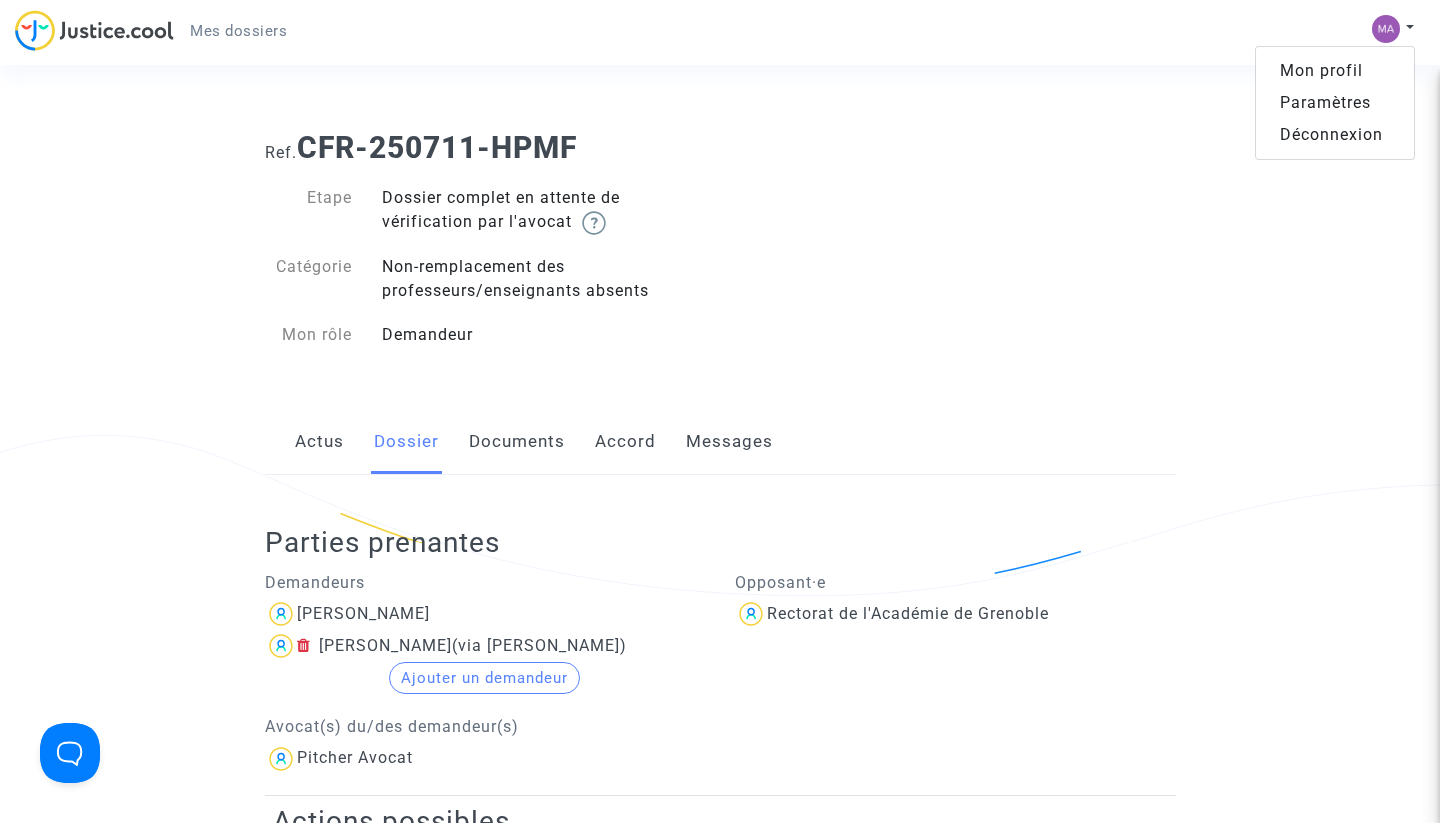 click on "Déconnexion" at bounding box center (1335, 135) 